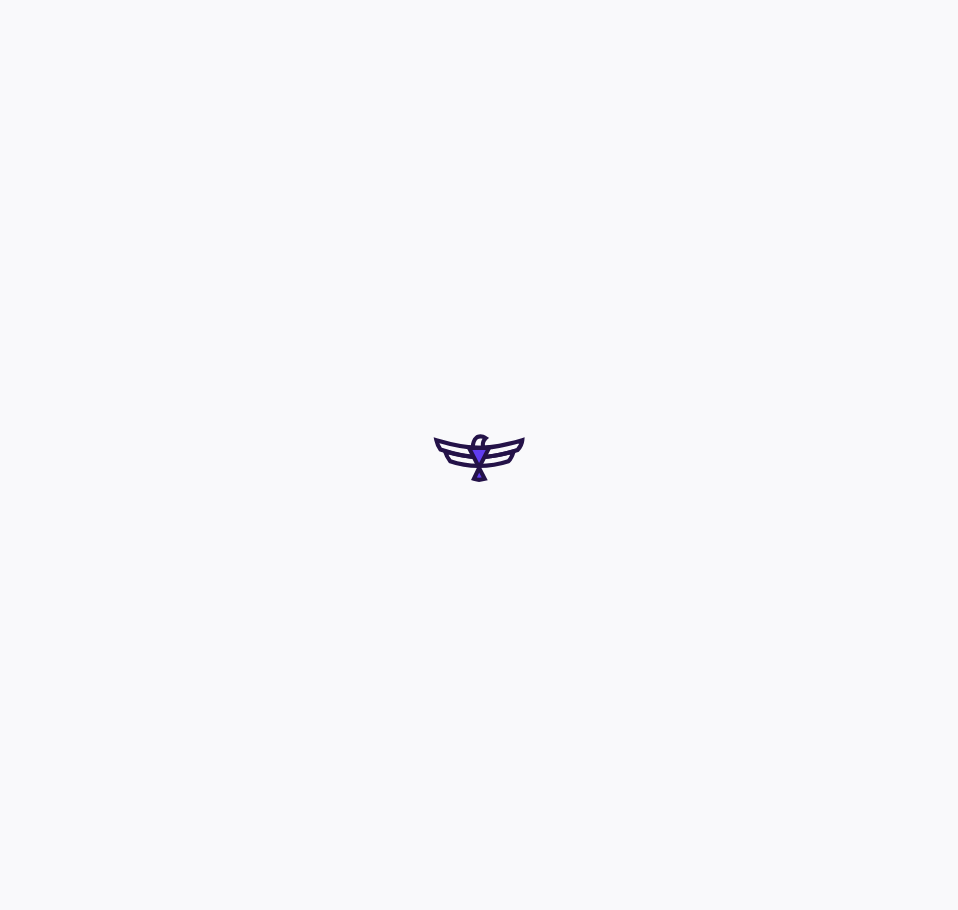 scroll, scrollTop: 0, scrollLeft: 0, axis: both 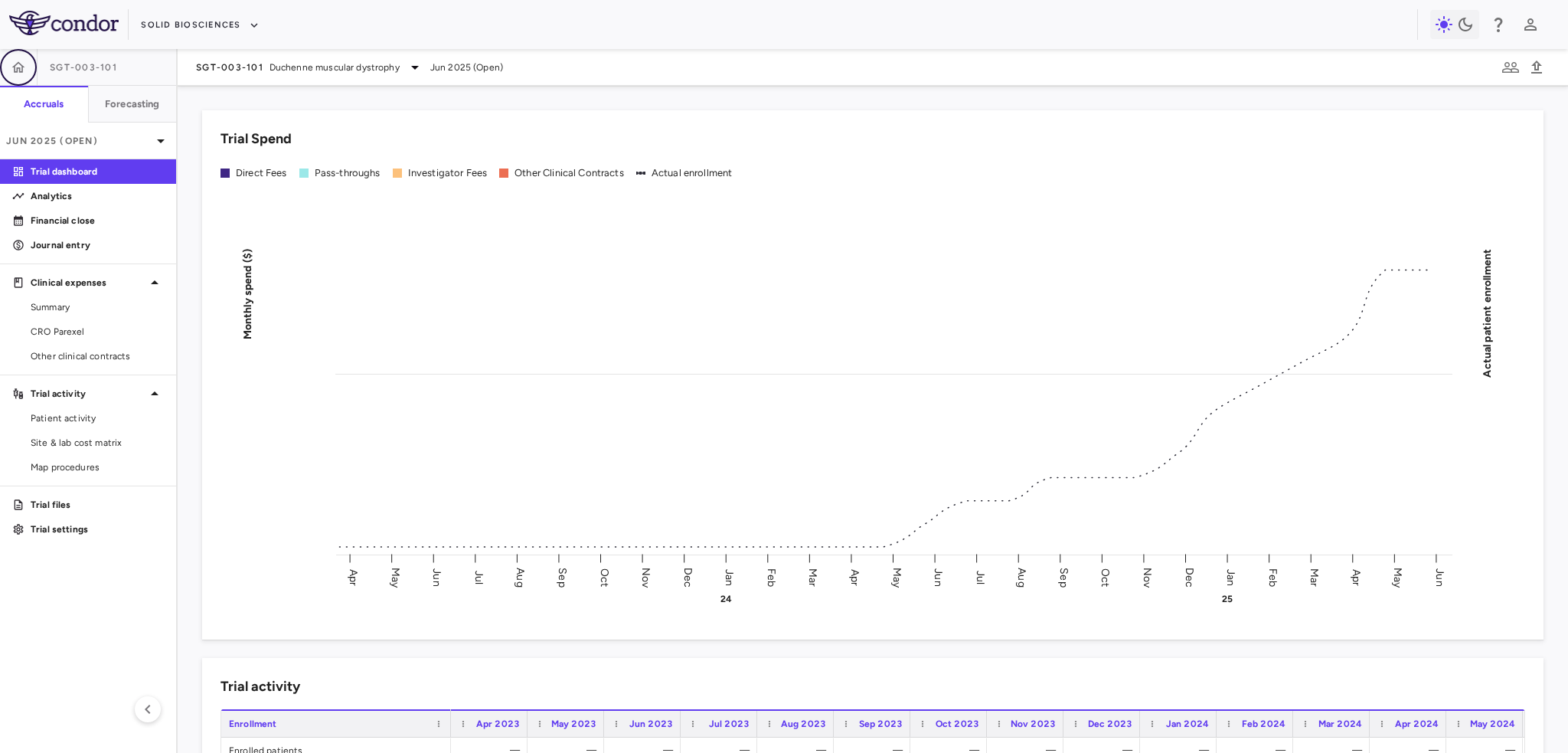 click 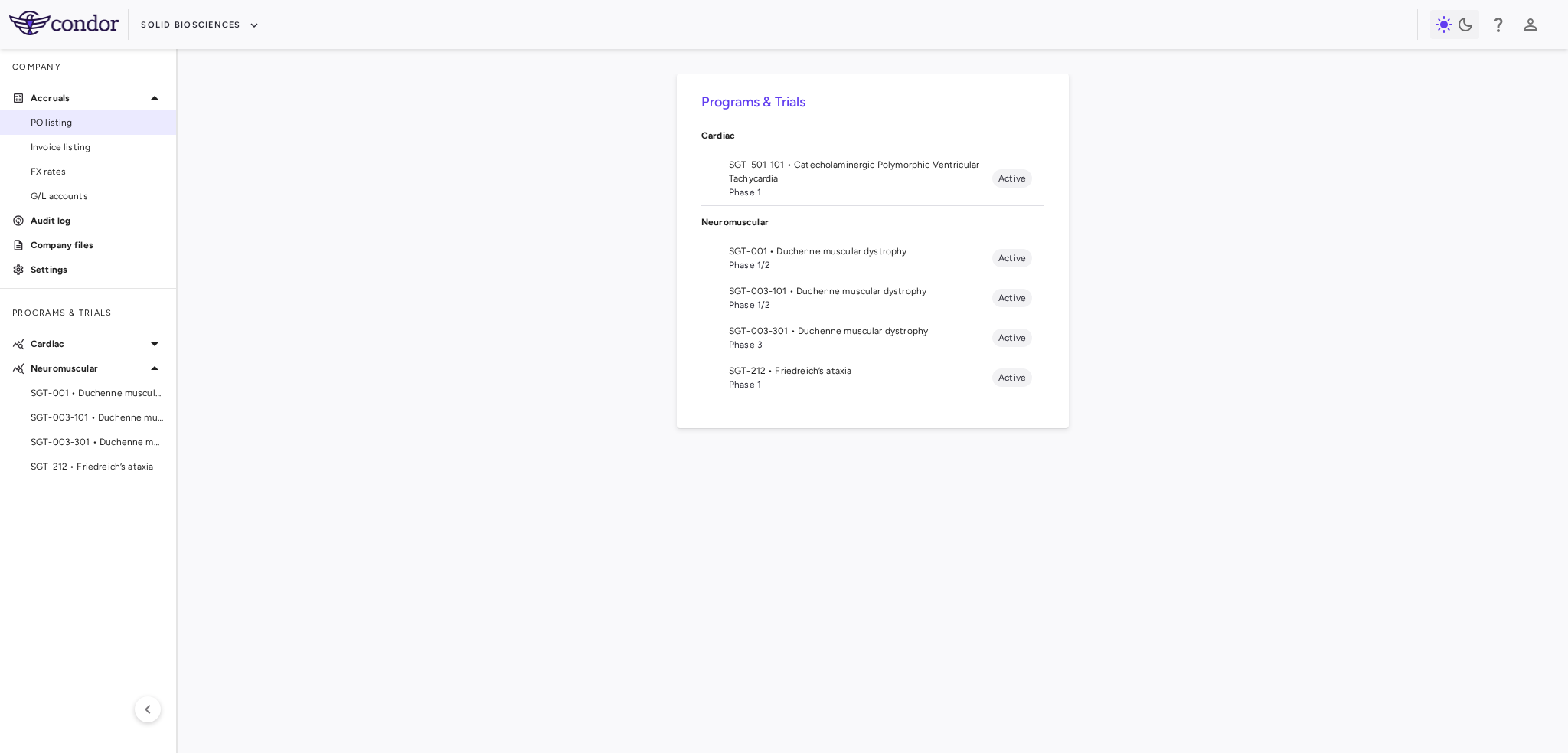 click on "PO listing" at bounding box center (97, 123) 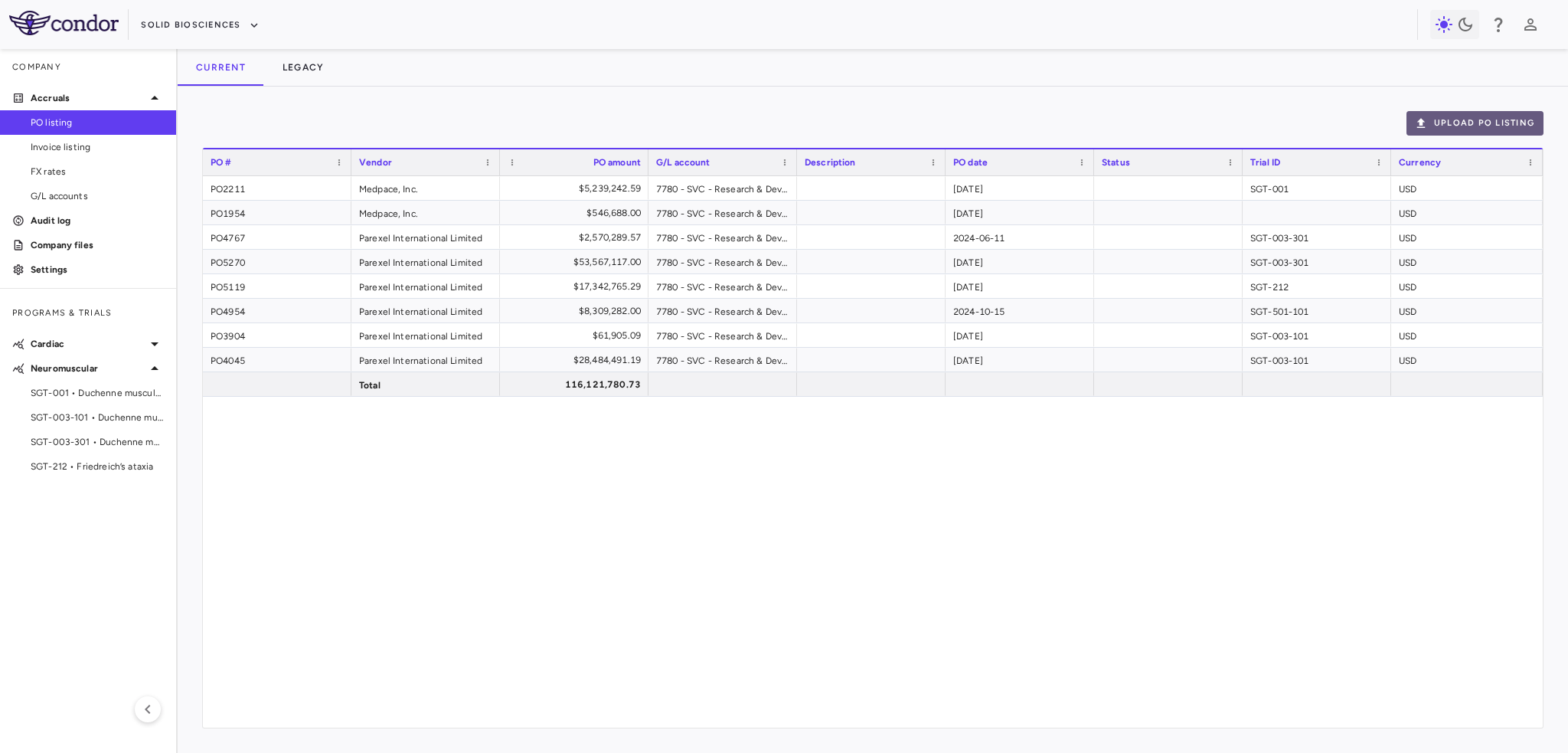 click on "Upload PO Listing" at bounding box center (1475, 123) 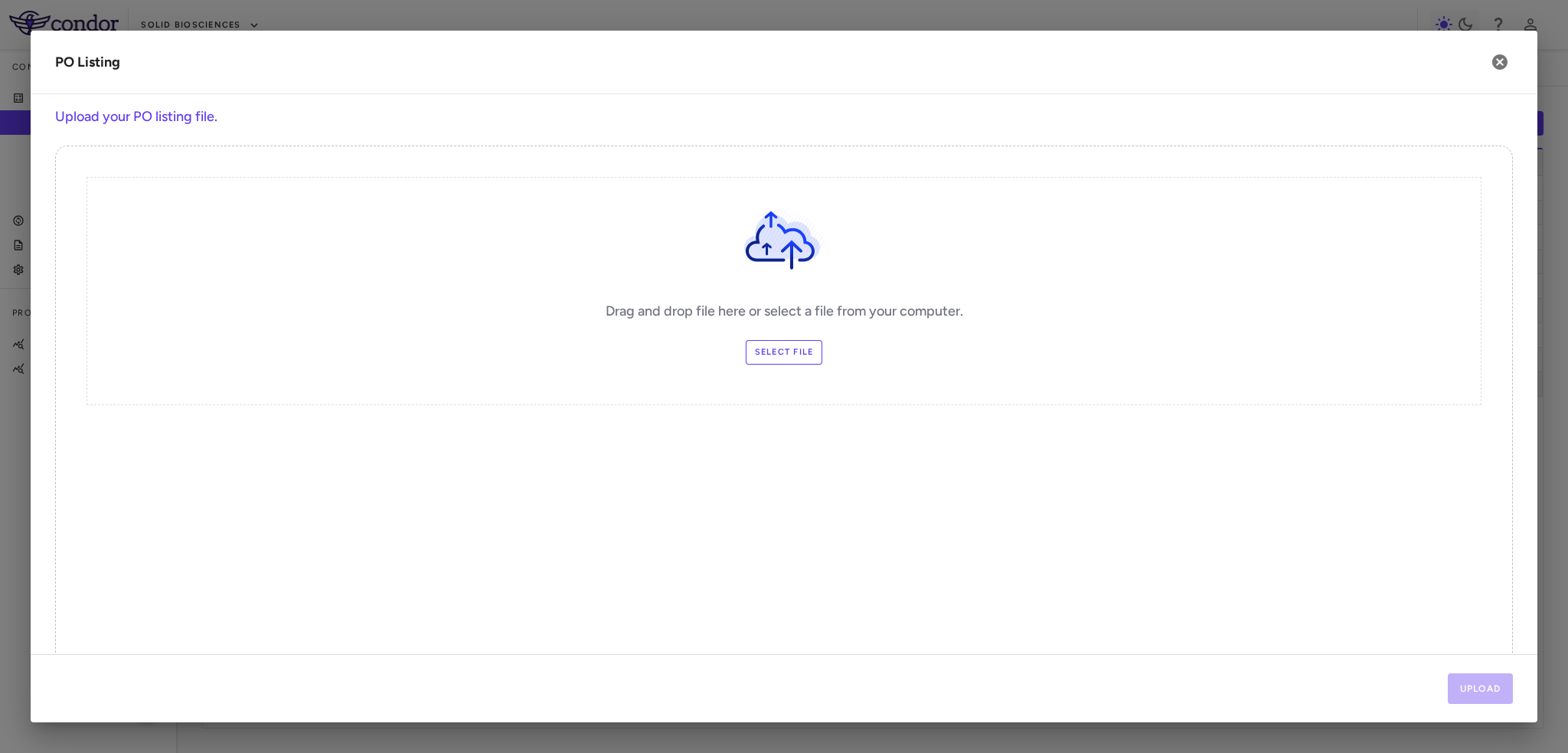 click on "Select file" at bounding box center [784, 352] 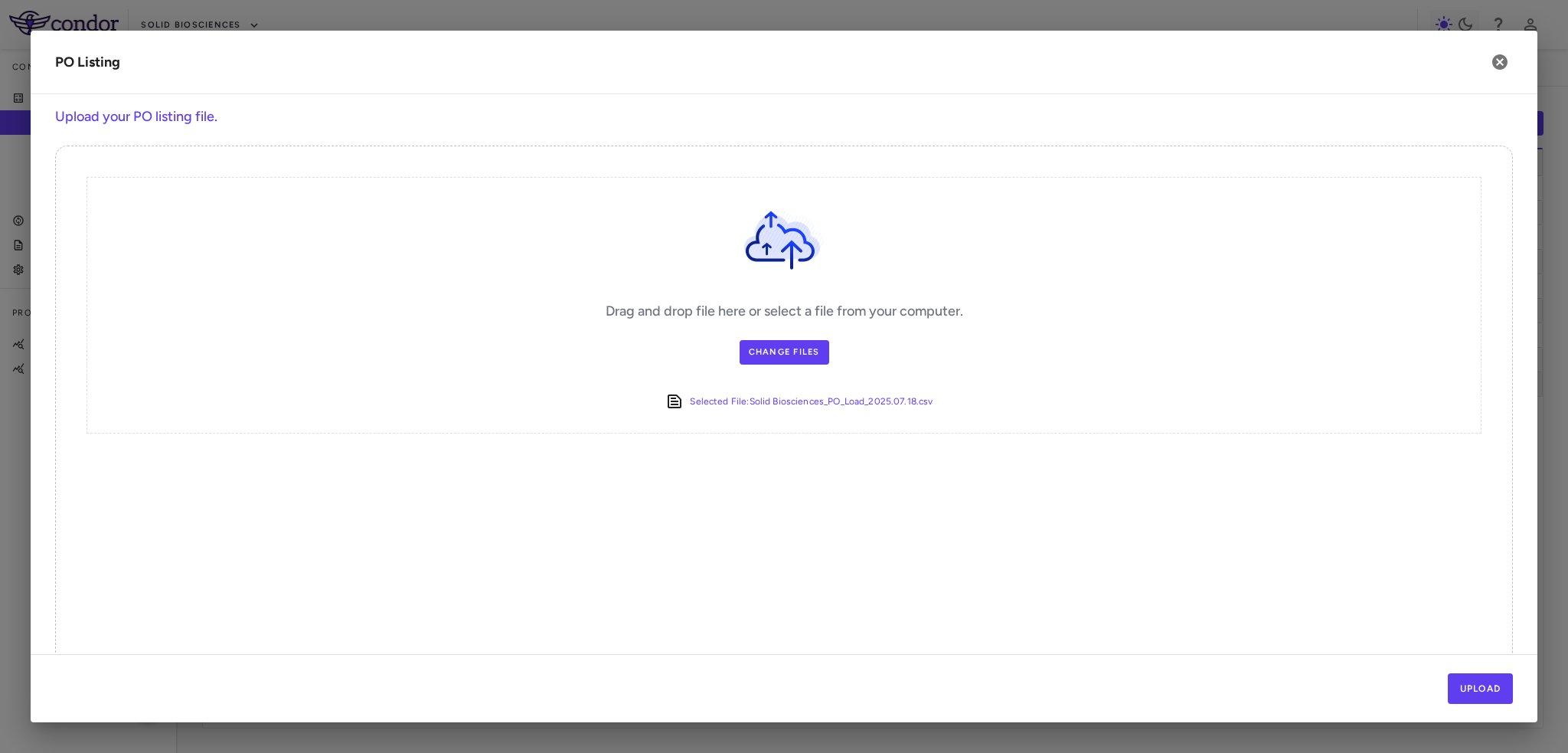 click on "Drag and drop file here or select a file from your computer. Change Files Selected File: Solid Biosciences_PO_Load_2025.07.18.csv" at bounding box center [784, 410] 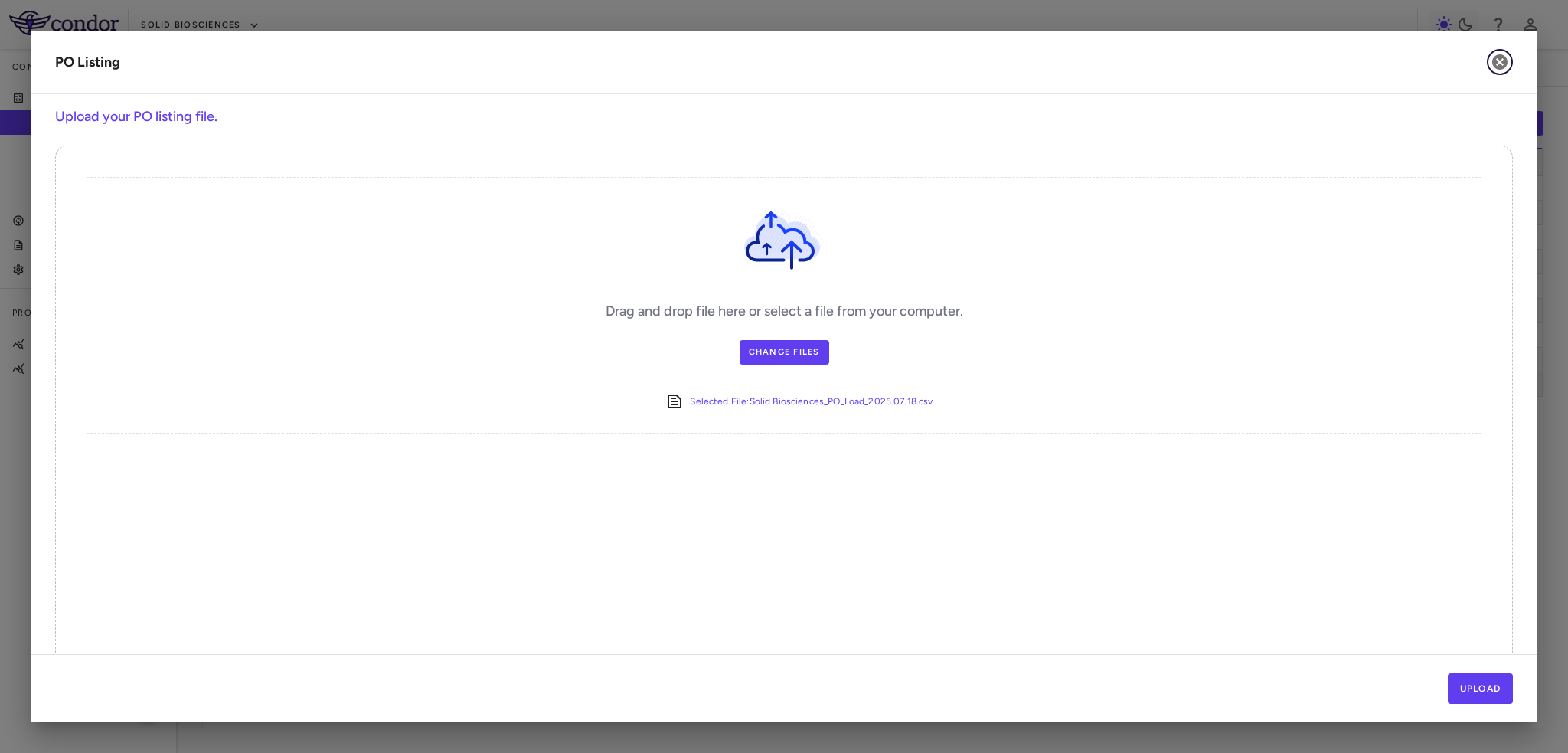 click 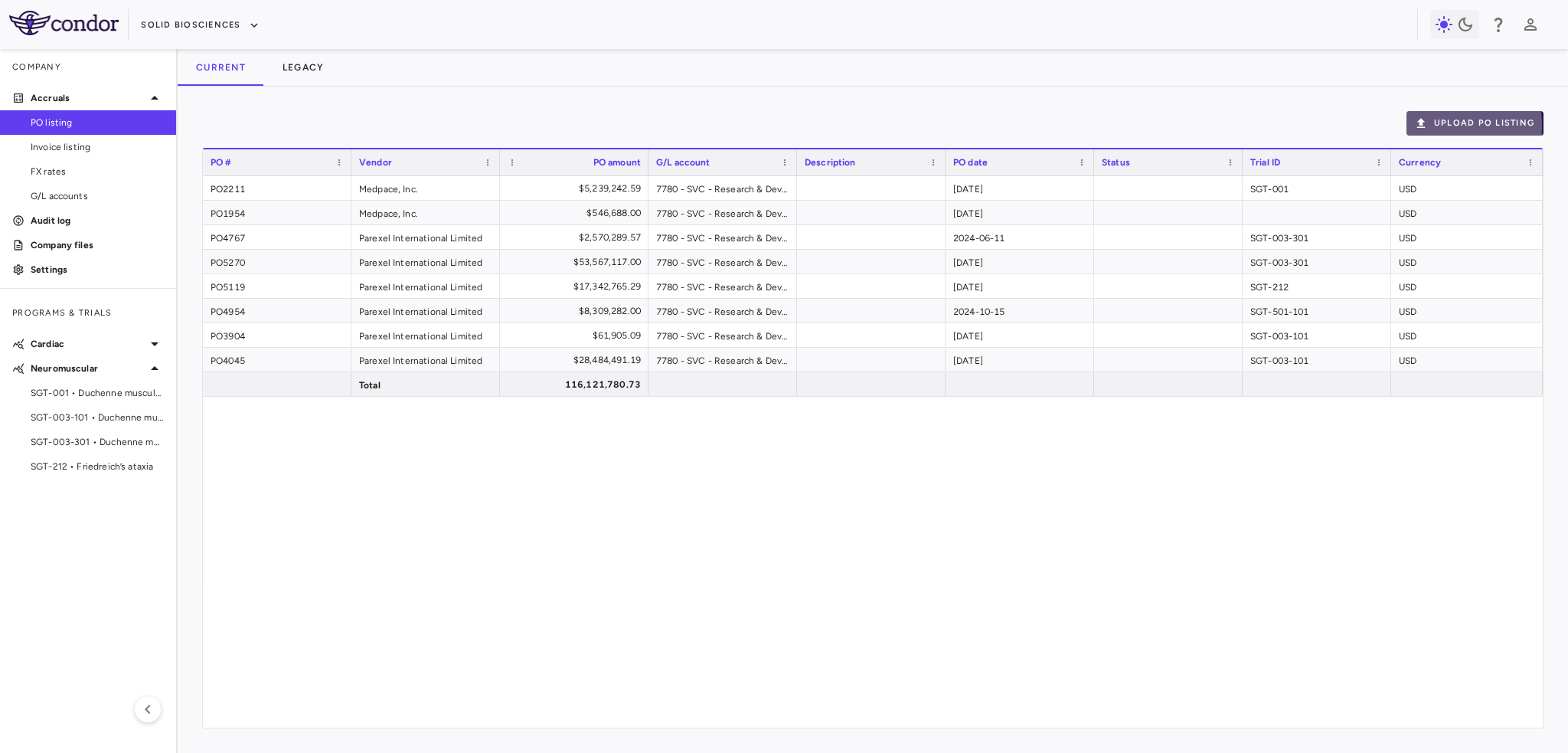 click on "Upload PO Listing" at bounding box center (1475, 123) 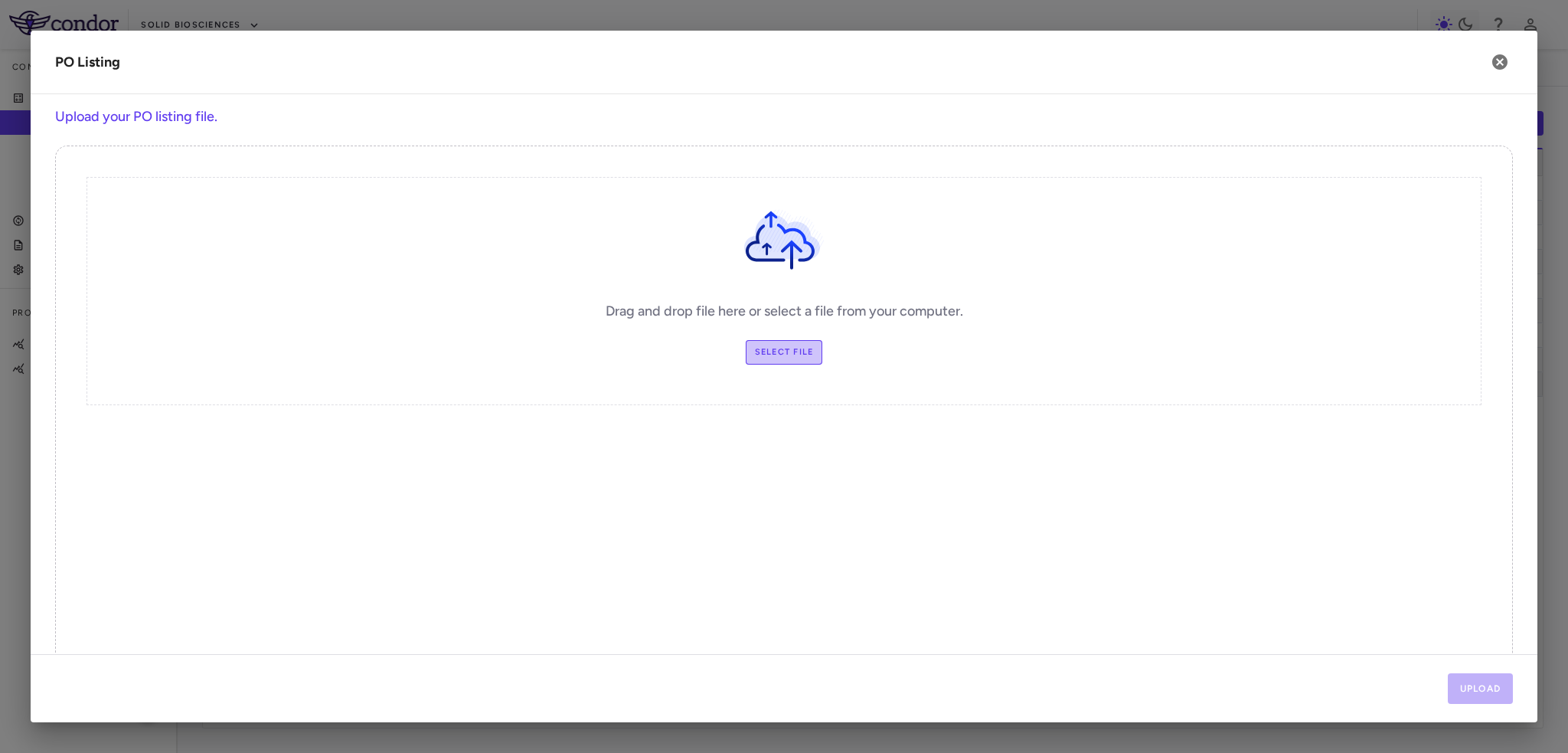 click on "Select file" at bounding box center (784, 352) 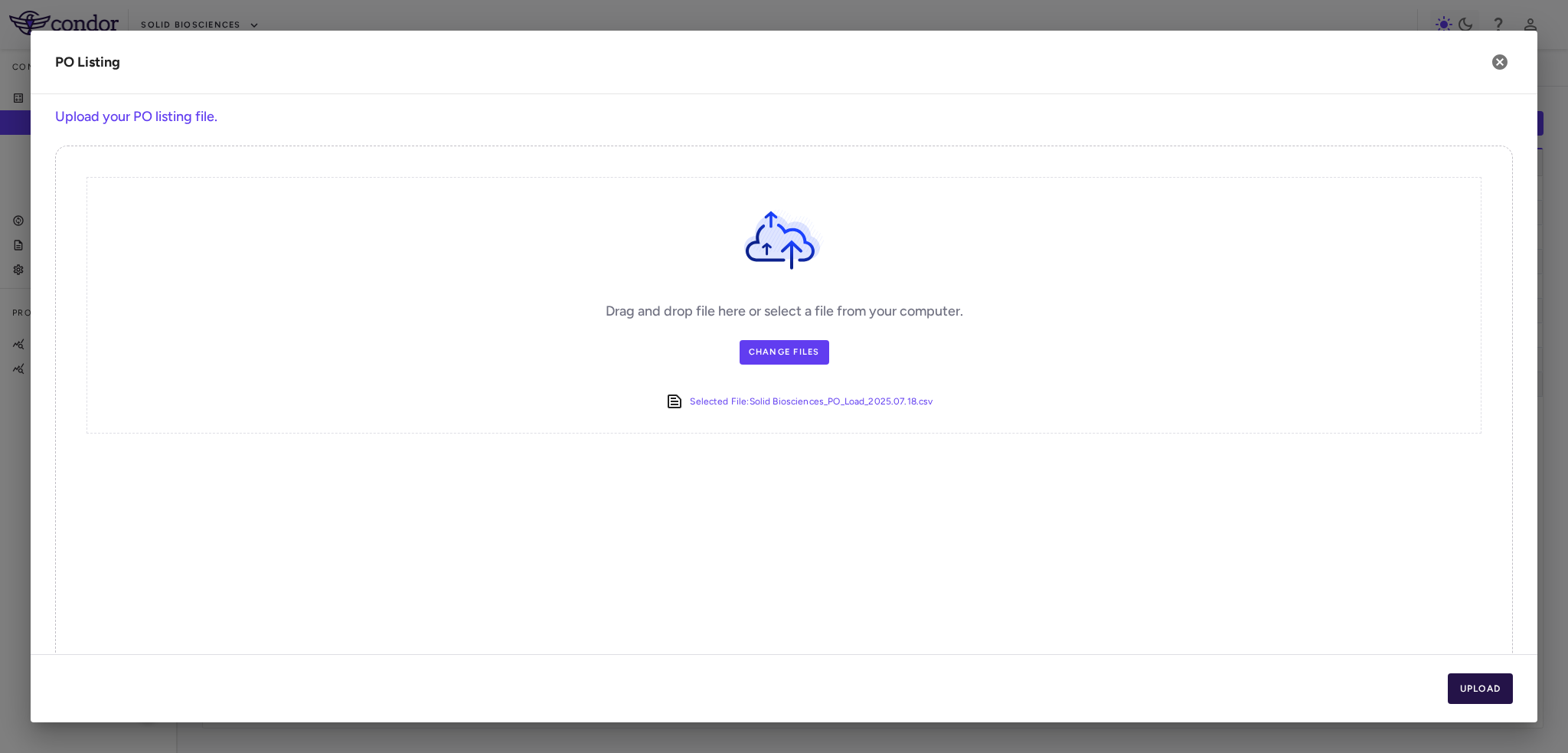 click on "Upload" at bounding box center (1481, 689) 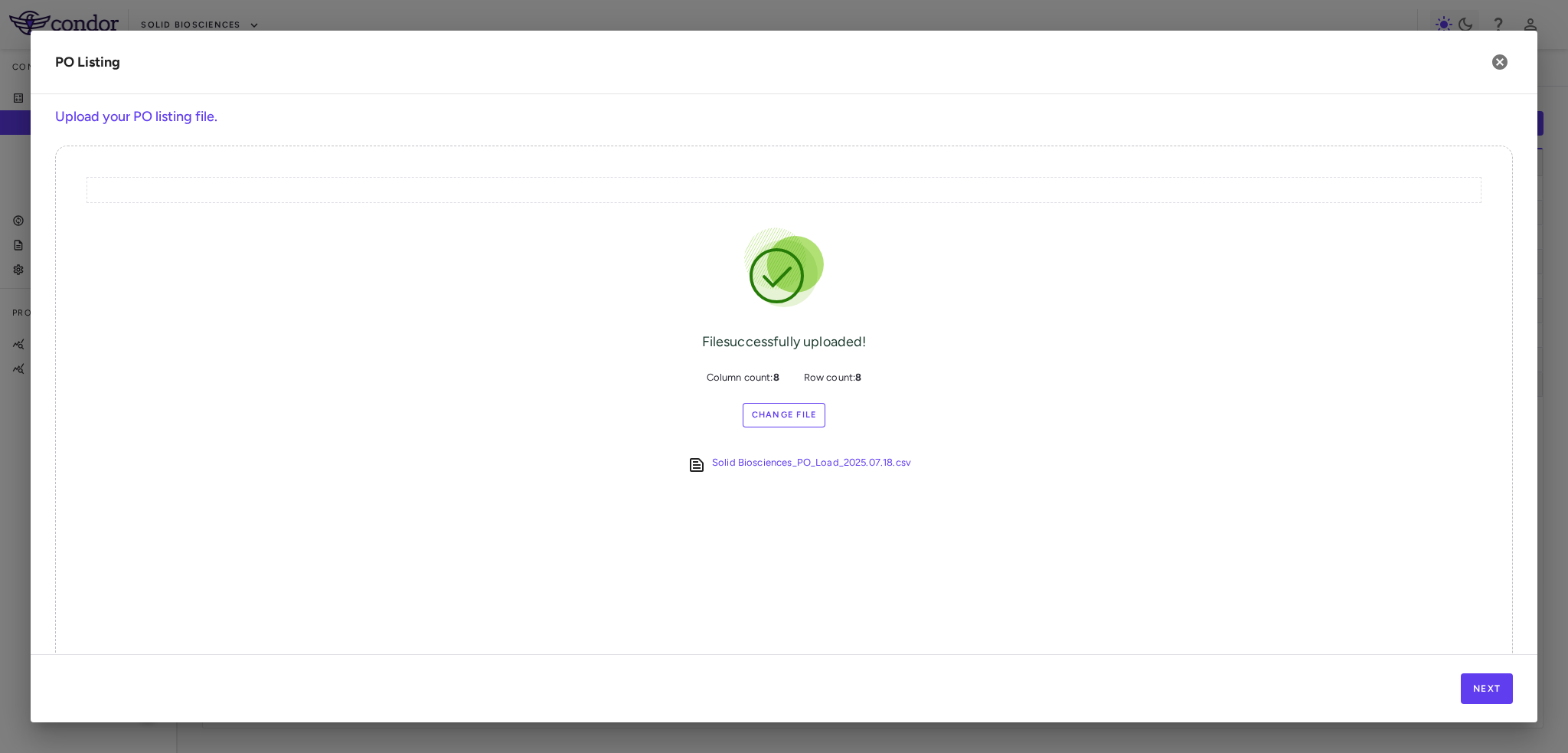 click on "Next" at bounding box center [784, 688] 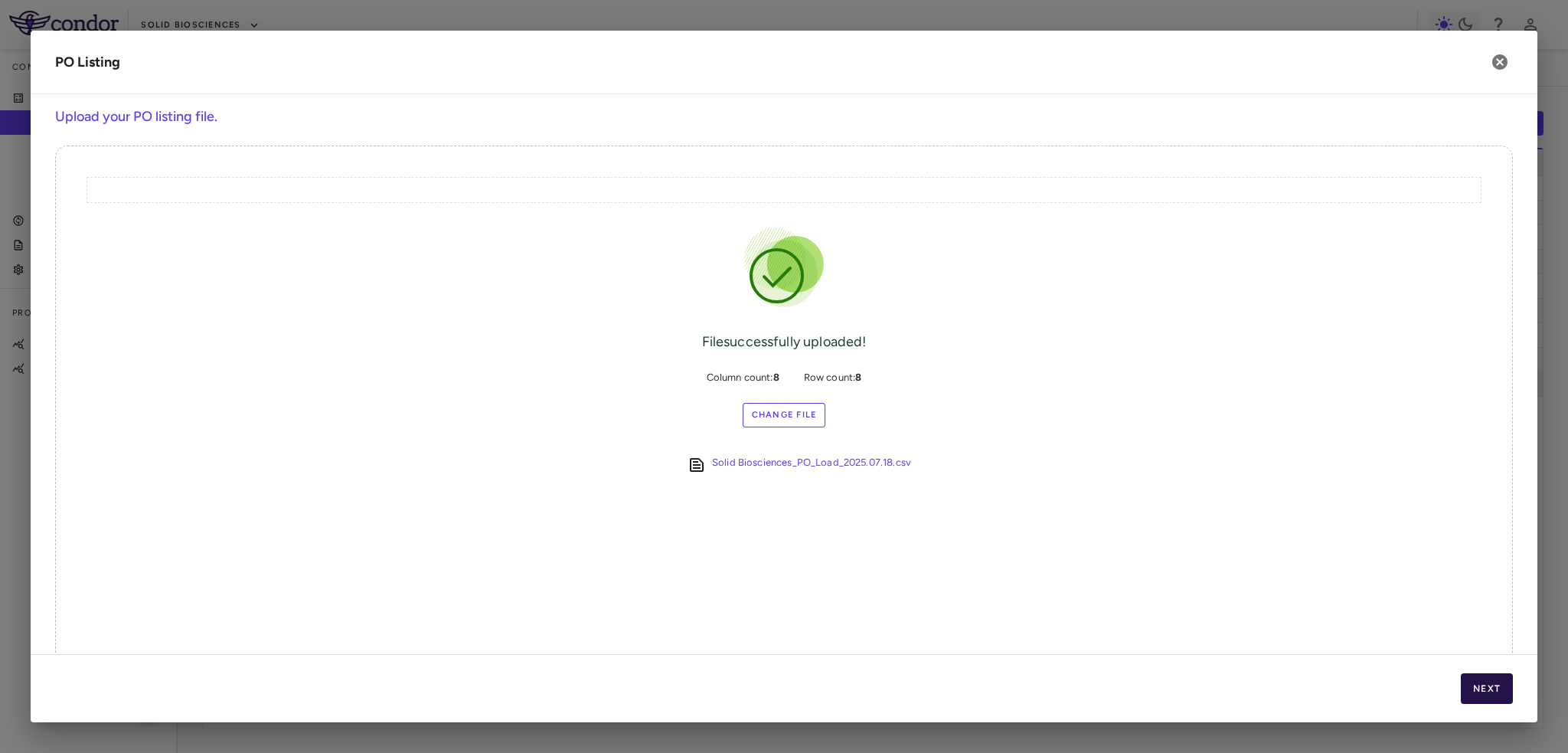 click on "Next" at bounding box center [1487, 689] 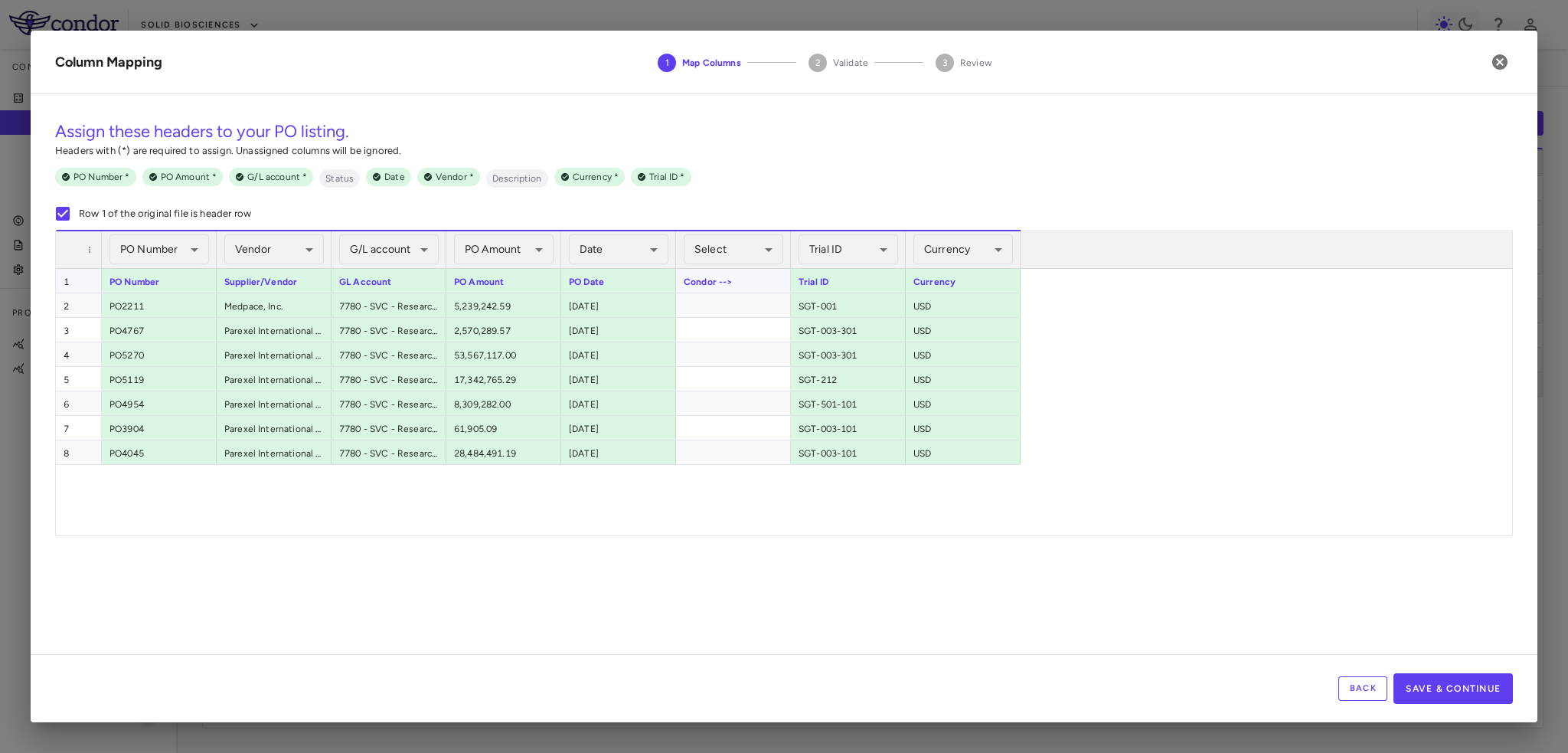 click on "PO Number" at bounding box center [159, 280] 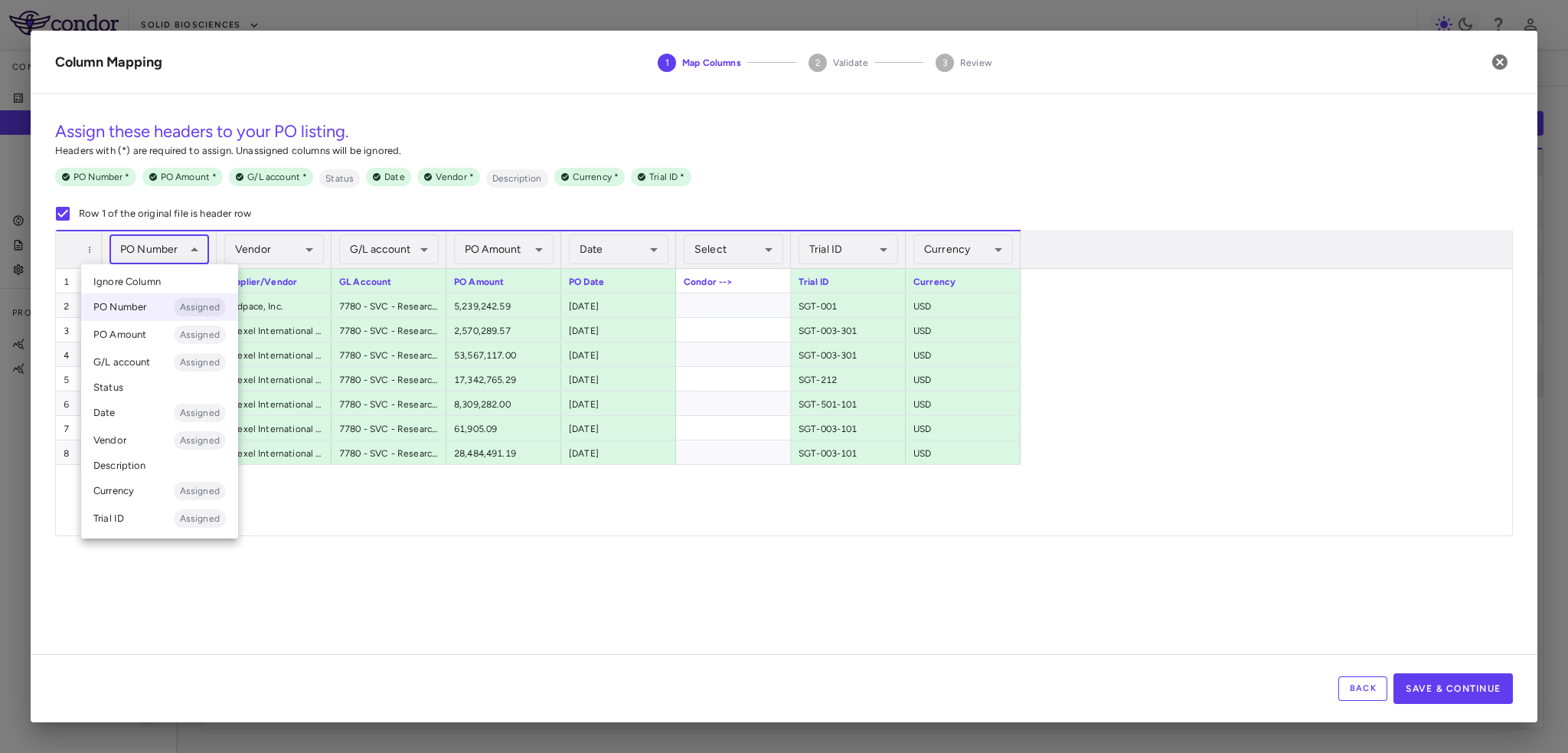 click on "Skip to sidebar Skip to main content Solid Biosciences Company Accruals PO listing Invoice listing FX rates G/L accounts Audit log Company files Settings Programs & Trials Cardiac SGT-501-101 • Catecholaminergic Polymorphic Ventricular Tachycardia Neuromuscular SGT-001 • Duchenne muscular dystrophy SGT-003-101 • Duchenne muscular dystrophy SGT-003-301 • Duchenne muscular dystrophy SGT-212 • Friedreich’s ataxia Current Legacy Upload PO Listing Drag here to set row groups Drag here to set column labels
PO #
Vendor" at bounding box center [784, 376] 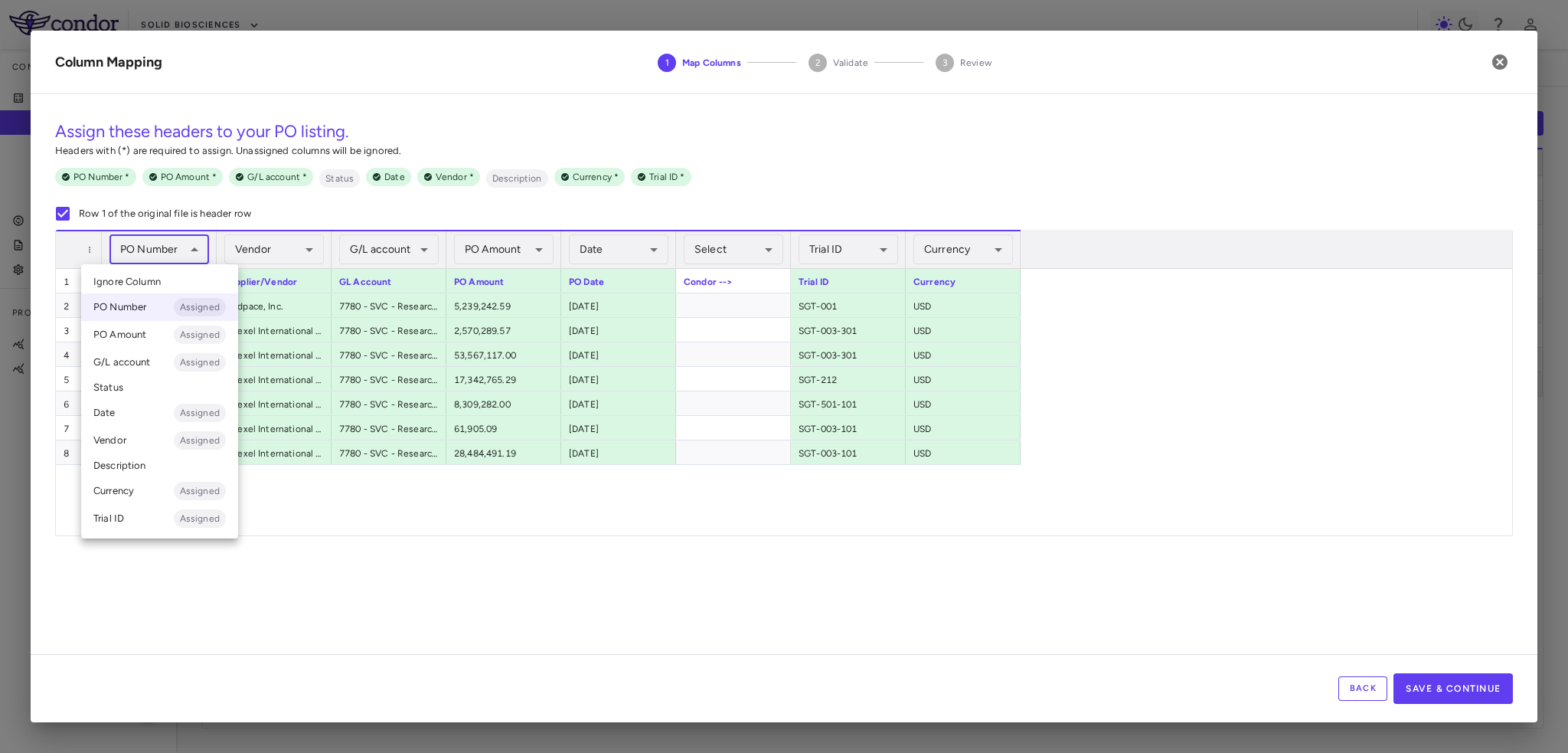 click on "Ignore Column" at bounding box center [159, 282] 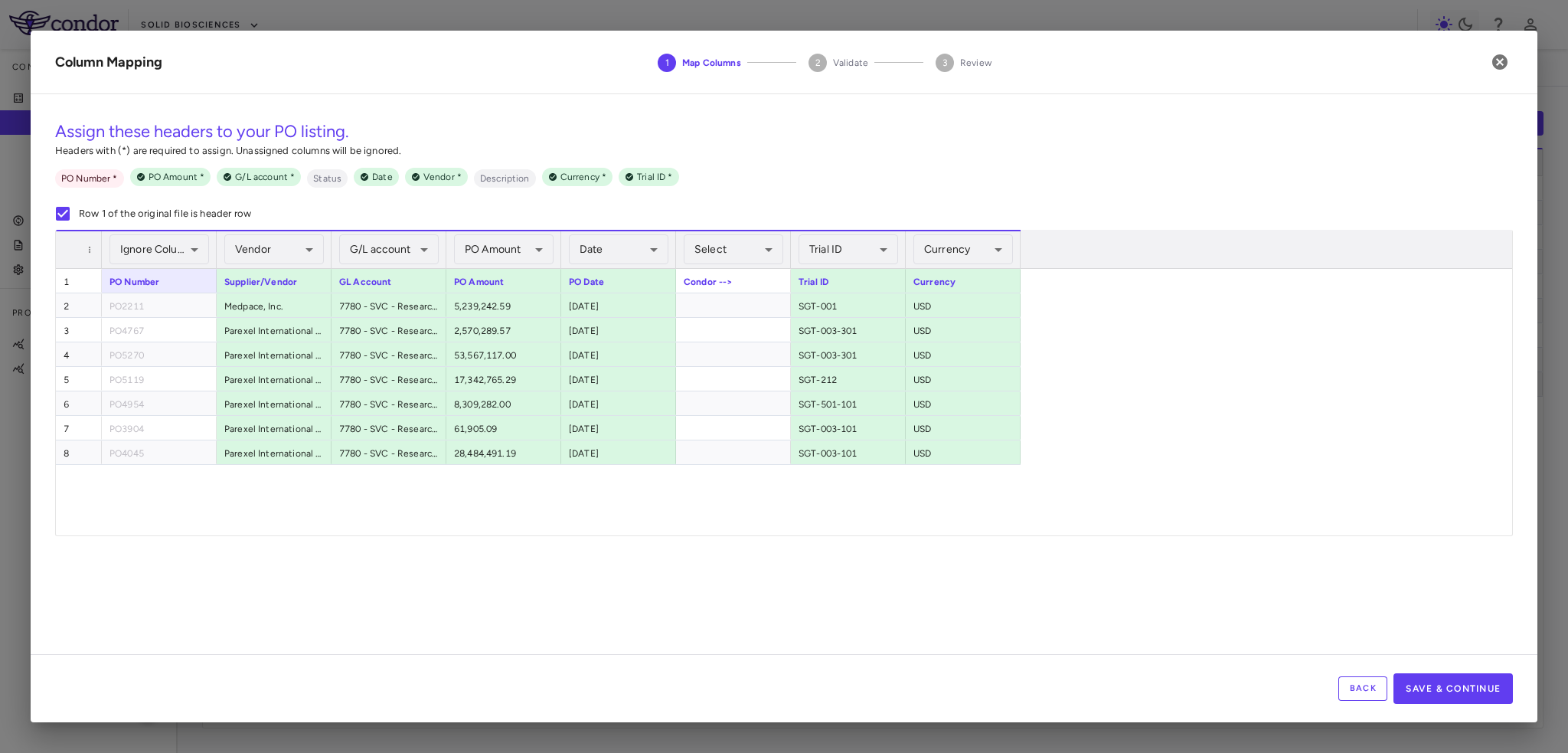 click on "**********" at bounding box center (784, 380) 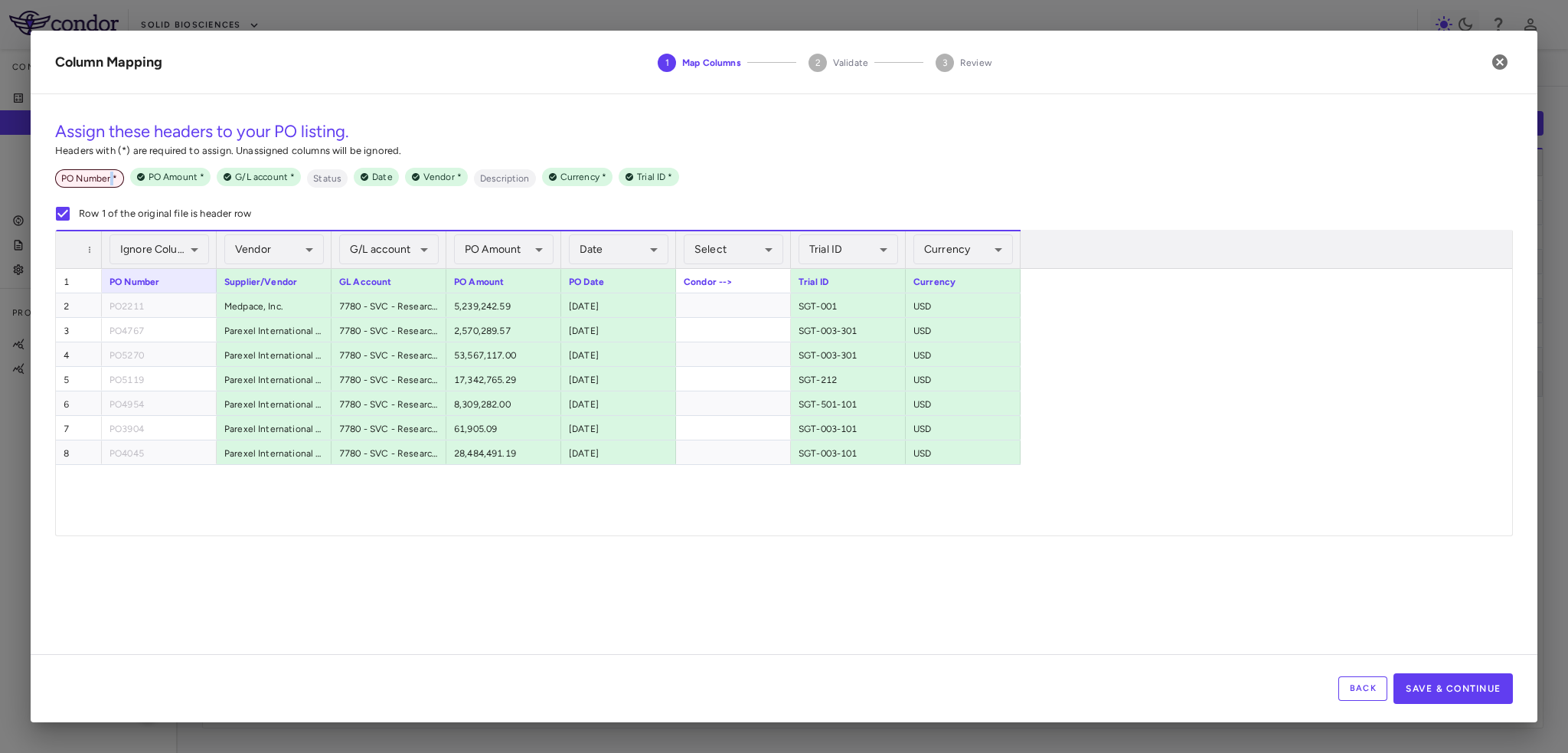 click on "PO Number *" at bounding box center (90, 178) 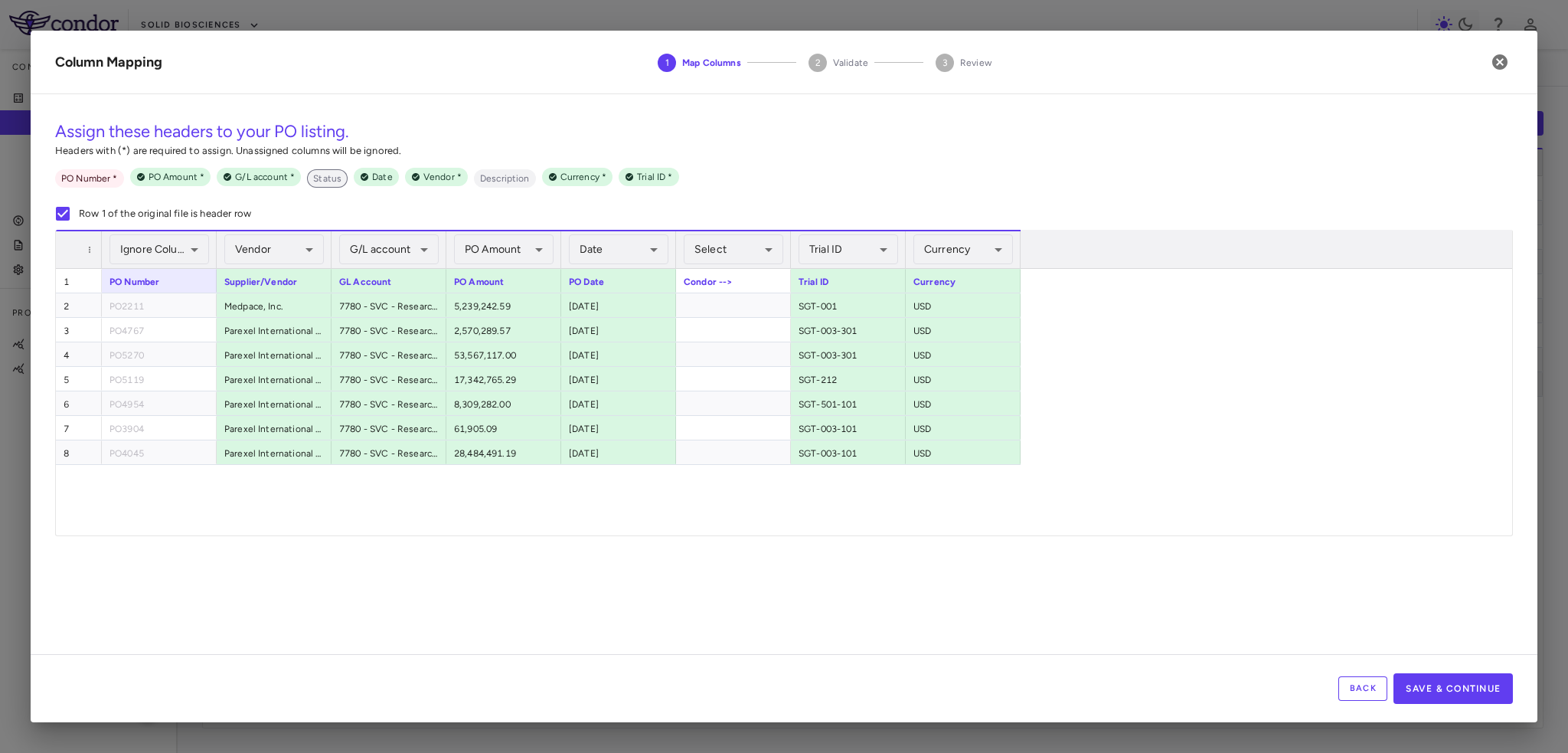 click on "Status" at bounding box center (327, 178) 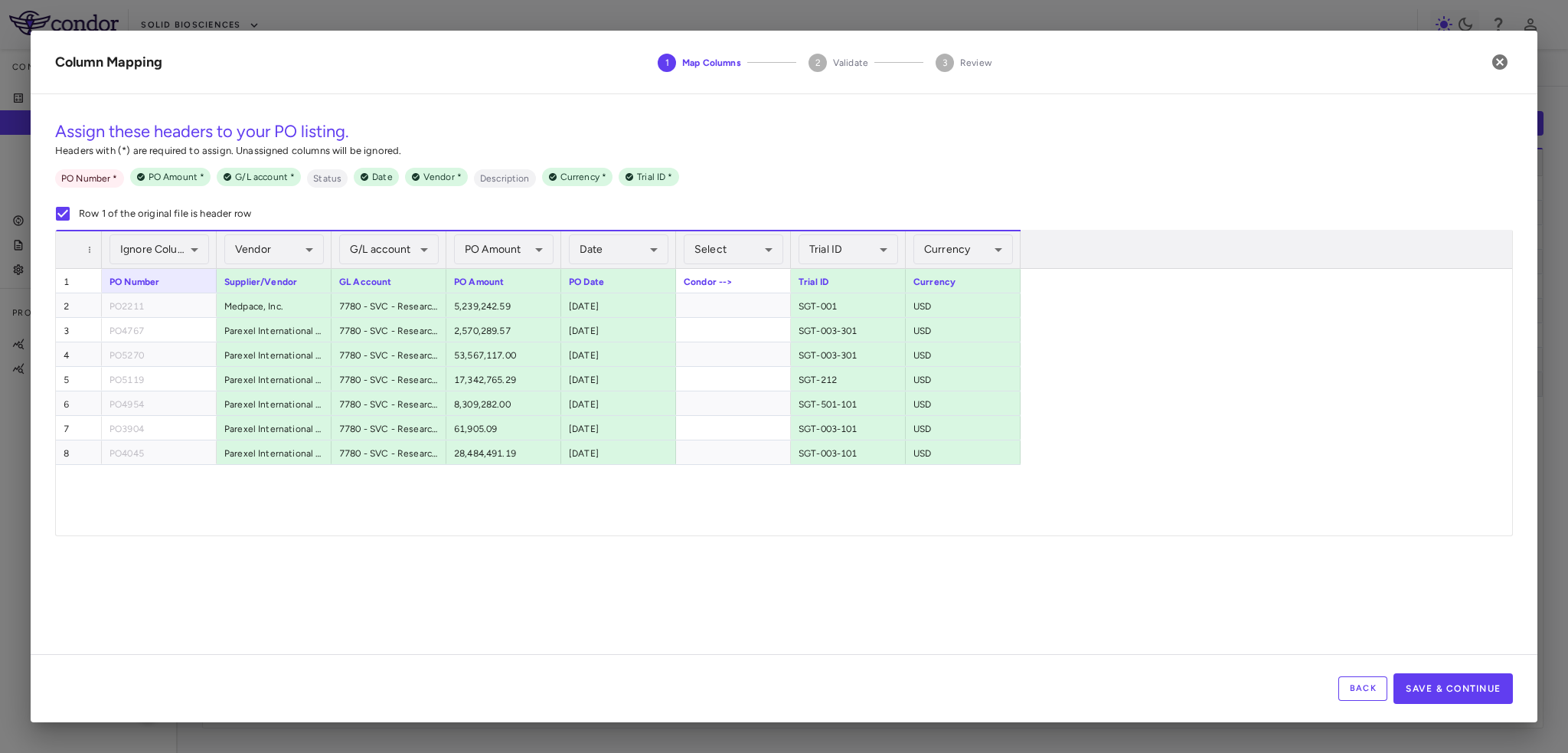 click on "Assign these headers to your PO listing. Headers with (*) are required to assign. Unassigned columns will be ignored. PO Number * PO Amount * G/L account * Status Date Vendor * Description Currency * Trial ID * Row 1 of the original file is header row" at bounding box center (784, 168) 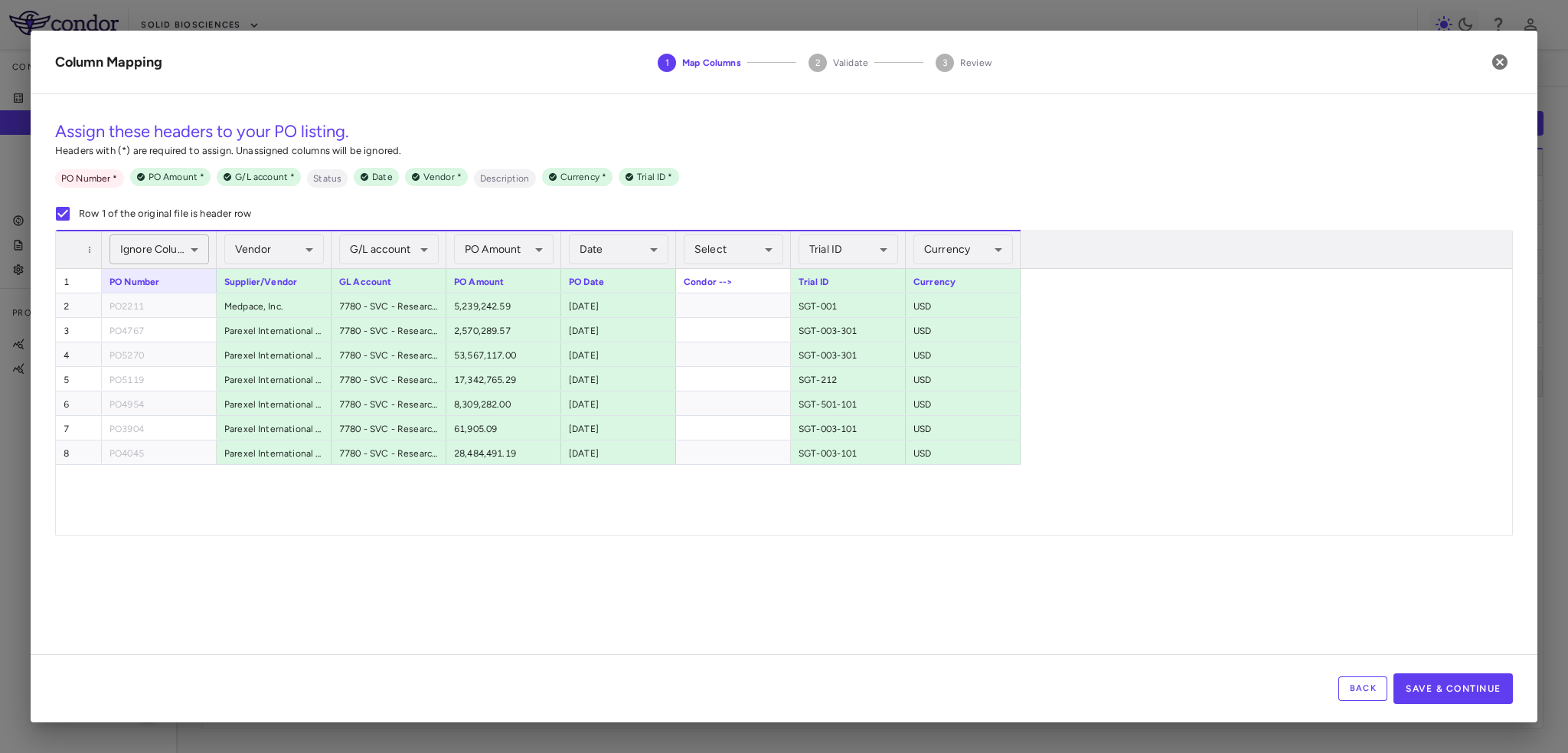 click on "Skip to sidebar Skip to main content Solid Biosciences Company Accruals PO listing Invoice listing FX rates G/L accounts Audit log Company files Settings Programs & Trials Cardiac SGT-501-101 • Catecholaminergic Polymorphic Ventricular Tachycardia Neuromuscular SGT-001 • Duchenne muscular dystrophy SGT-003-101 • Duchenne muscular dystrophy SGT-003-301 • Duchenne muscular dystrophy SGT-212 • Friedreich’s ataxia Current Legacy Upload PO Listing Drag here to set row groups Drag here to set column labels
PO #
Vendor" at bounding box center [784, 376] 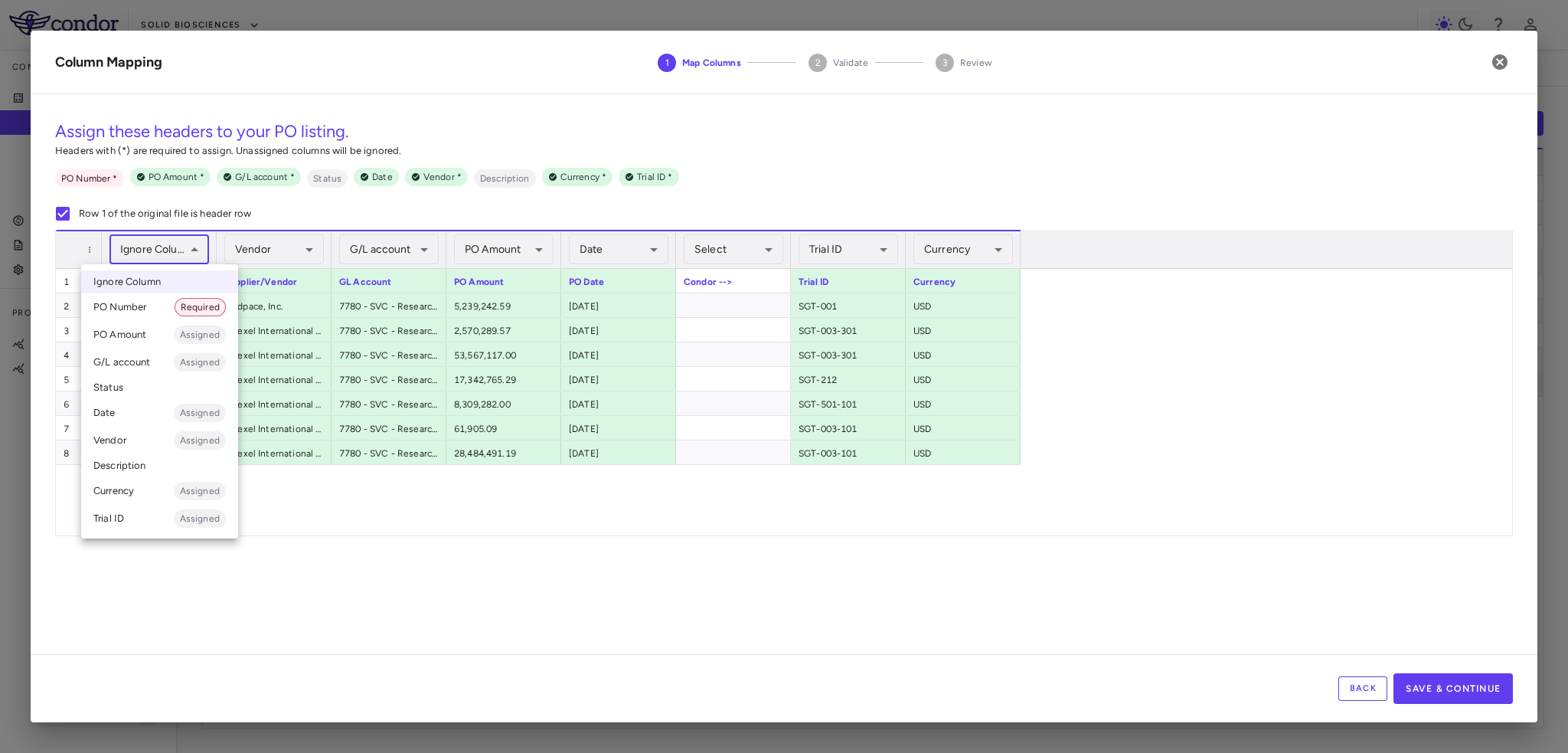 click on "PO Number Required" at bounding box center [159, 307] 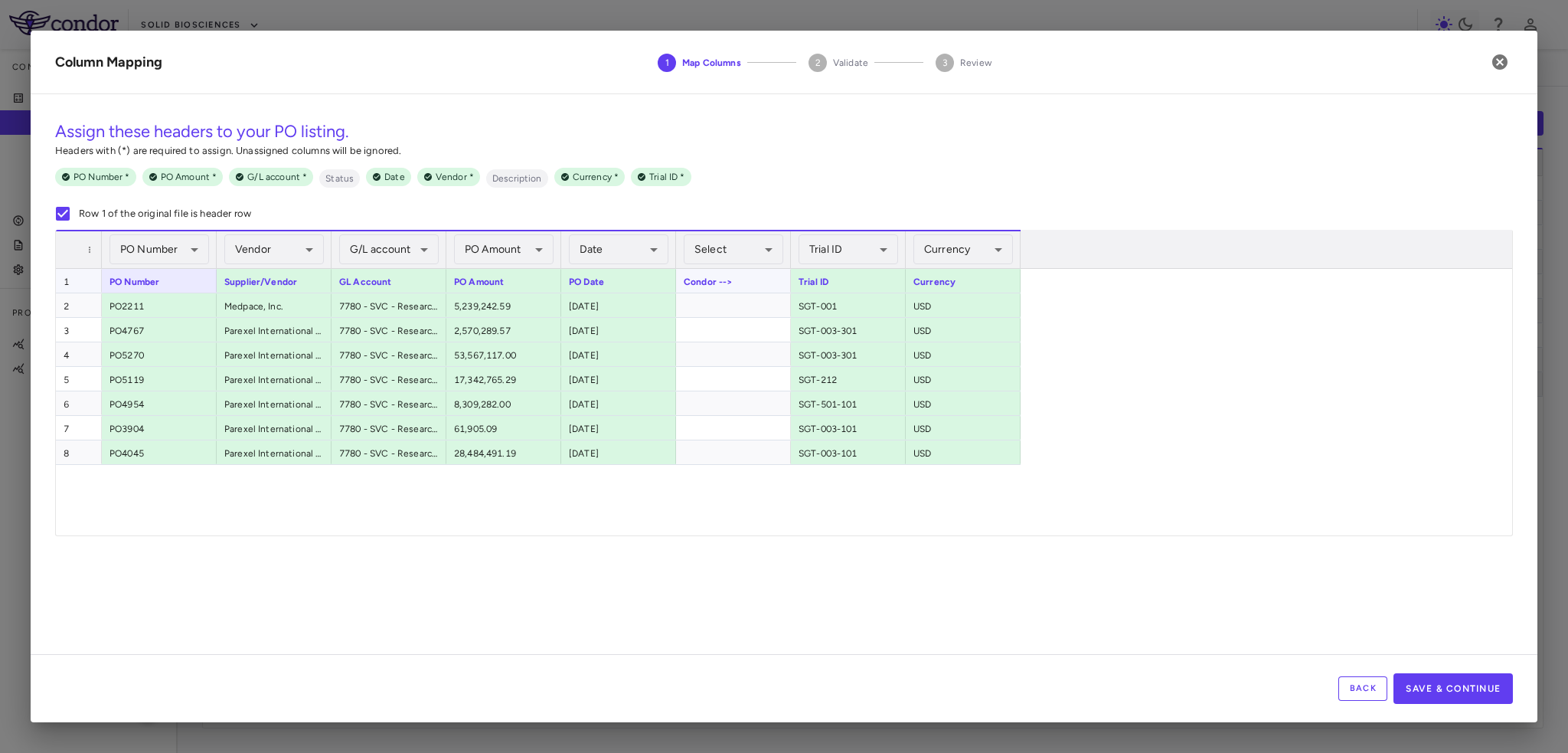 click on "Condor -->" at bounding box center [733, 280] 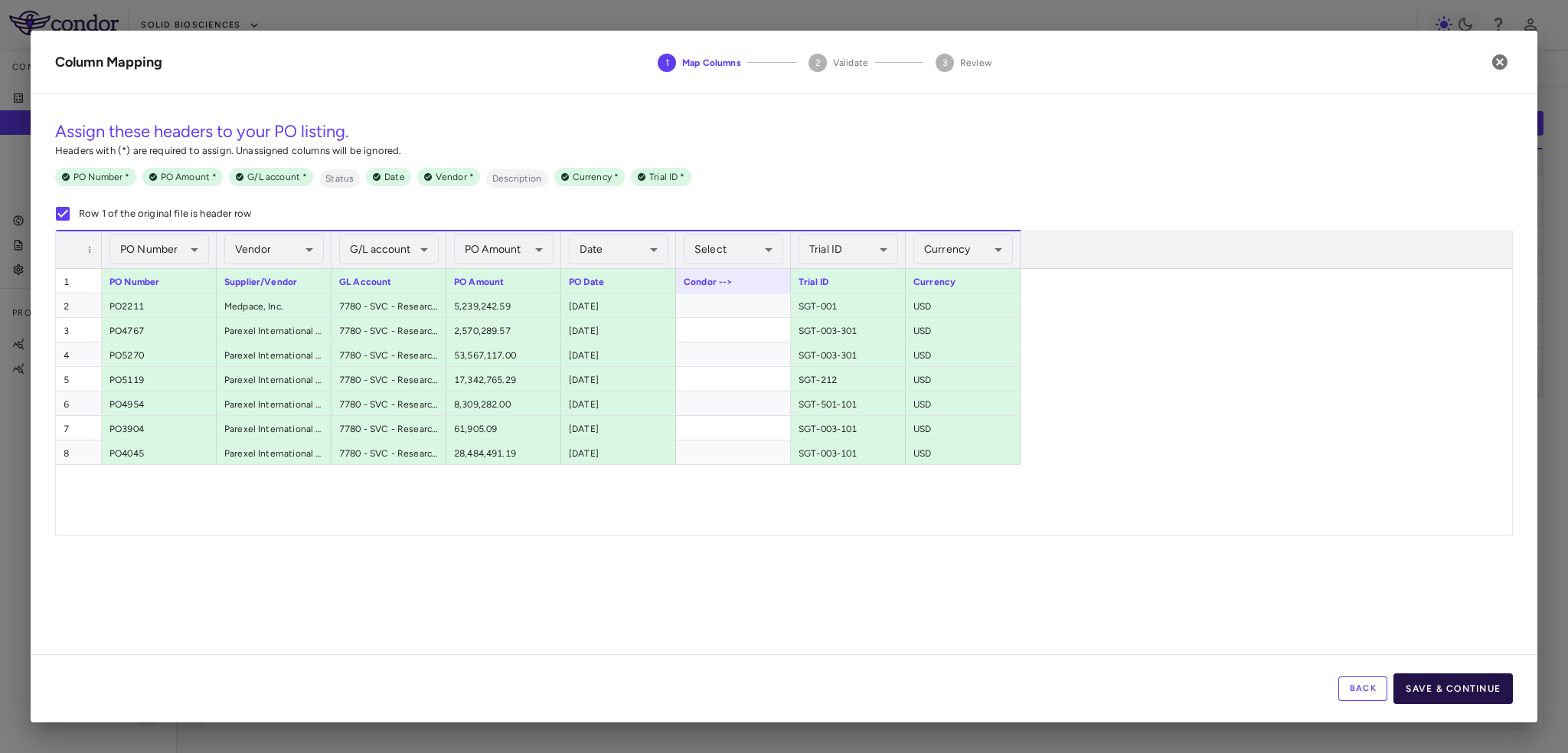 click on "Save & Continue" at bounding box center (1453, 689) 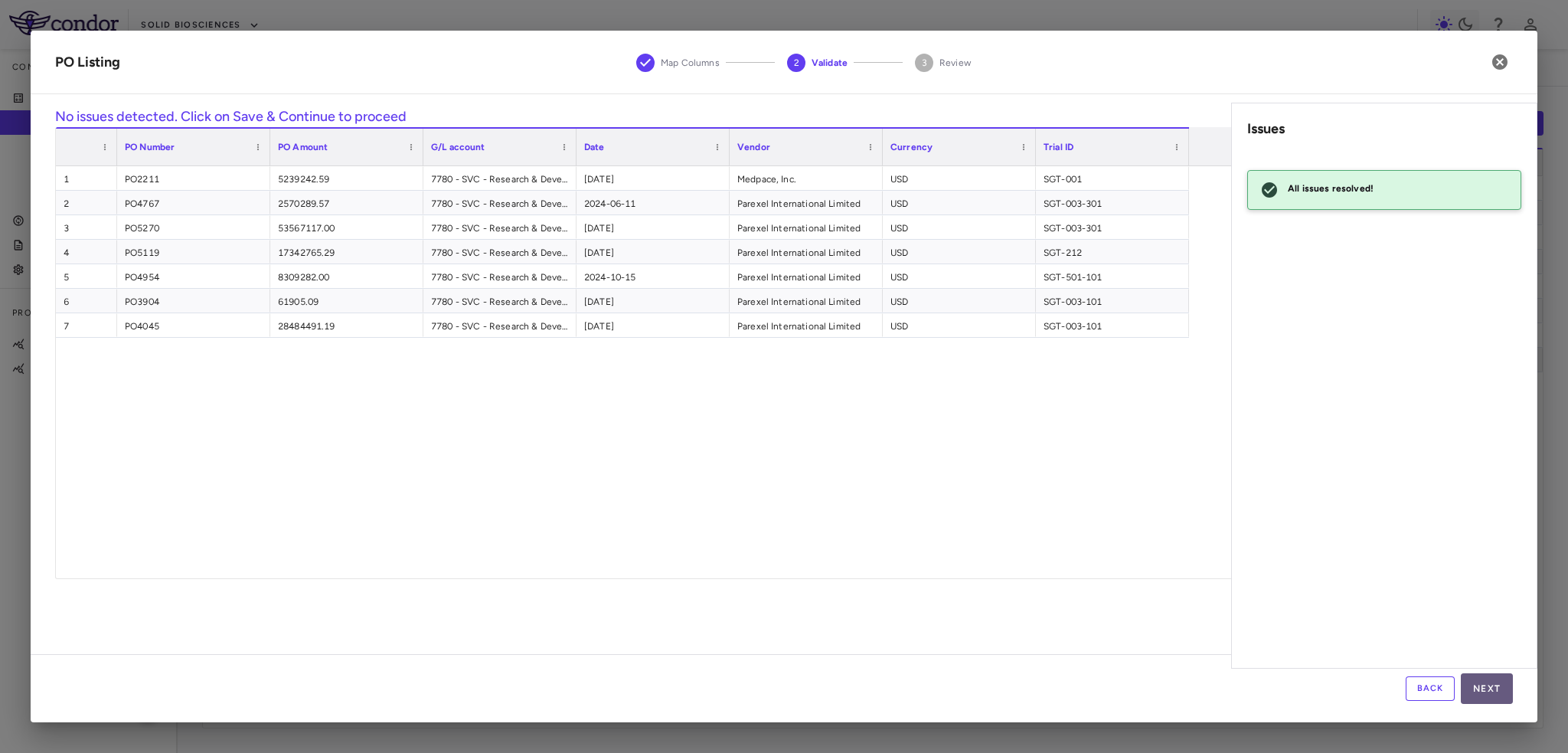 click on "Next" at bounding box center (1487, 689) 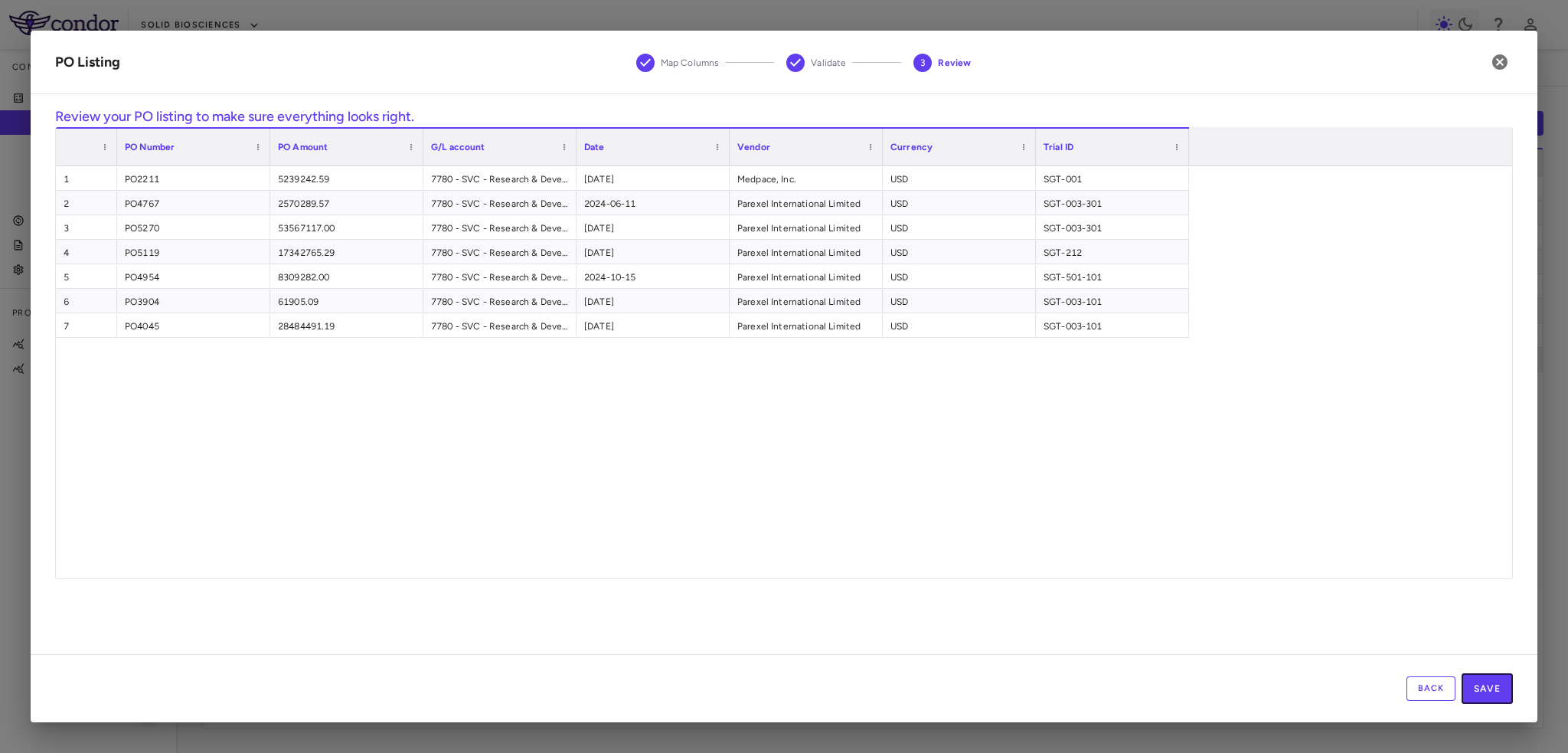 click on "Save" at bounding box center [1487, 689] 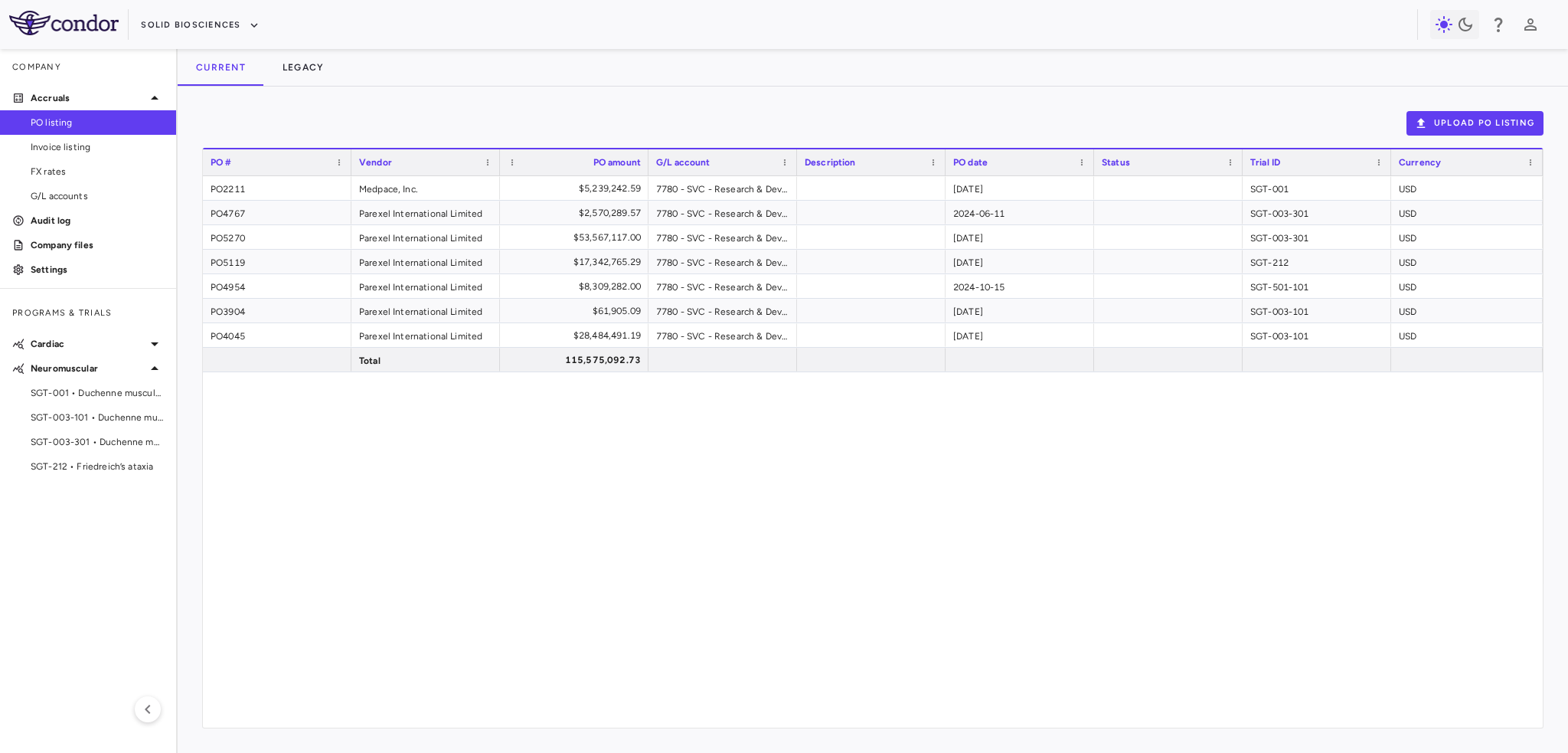 click on "Total 115,575,092.73 PO2211 Medpace, Inc. $5,239,242.59 7780 - SVC - Research & Development : Trials Expense [DATE] SGT-001 USD PO4767 Parexel International Limited $2,570,289.57 7780 - SVC - Research & Development : Trials Expense [DATE] SGT-003-301 USD PO5270 Parexel International Limited $53,567,117.00 7780 - SVC - Research & Development : Trials Expense [DATE] SGT-003-301 USD PO5119 Parexel International Limited $17,342,765.29 7780 - SVC - Research & Development : Trials Expense [DATE] SGT-212 USD PO4954 Parexel International Limited $8,309,282.00 7780 - SVC - Research & Development : Trials Expense [DATE] SGT-501-101 USD PO3904 Parexel International Limited $61,905.09 7780 - SVC - Research & Development : Trials Expense [DATE] SGT-003-101 USD" at bounding box center [873, 452] 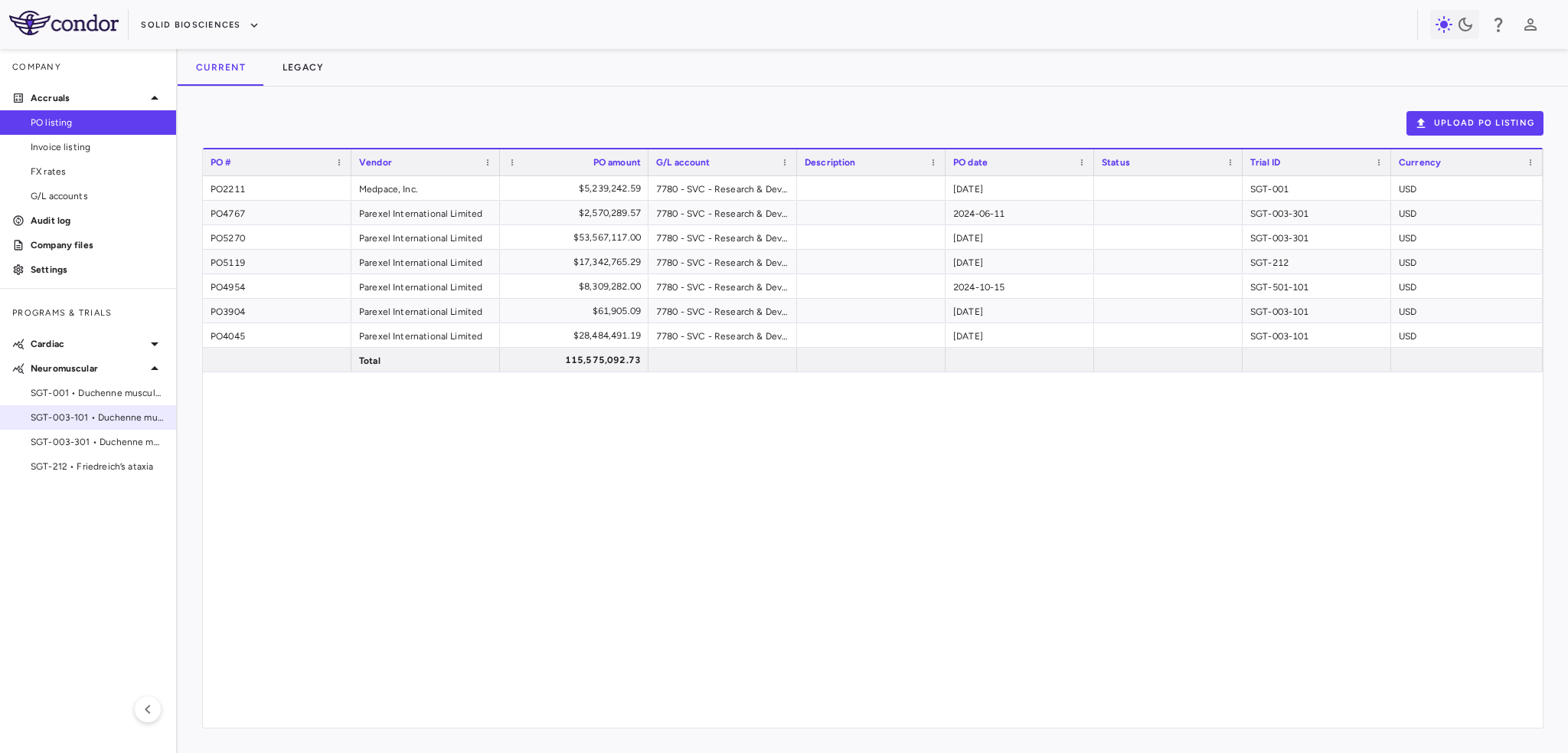click on "SGT-003-101 • Duchenne muscular dystrophy" at bounding box center [97, 417] 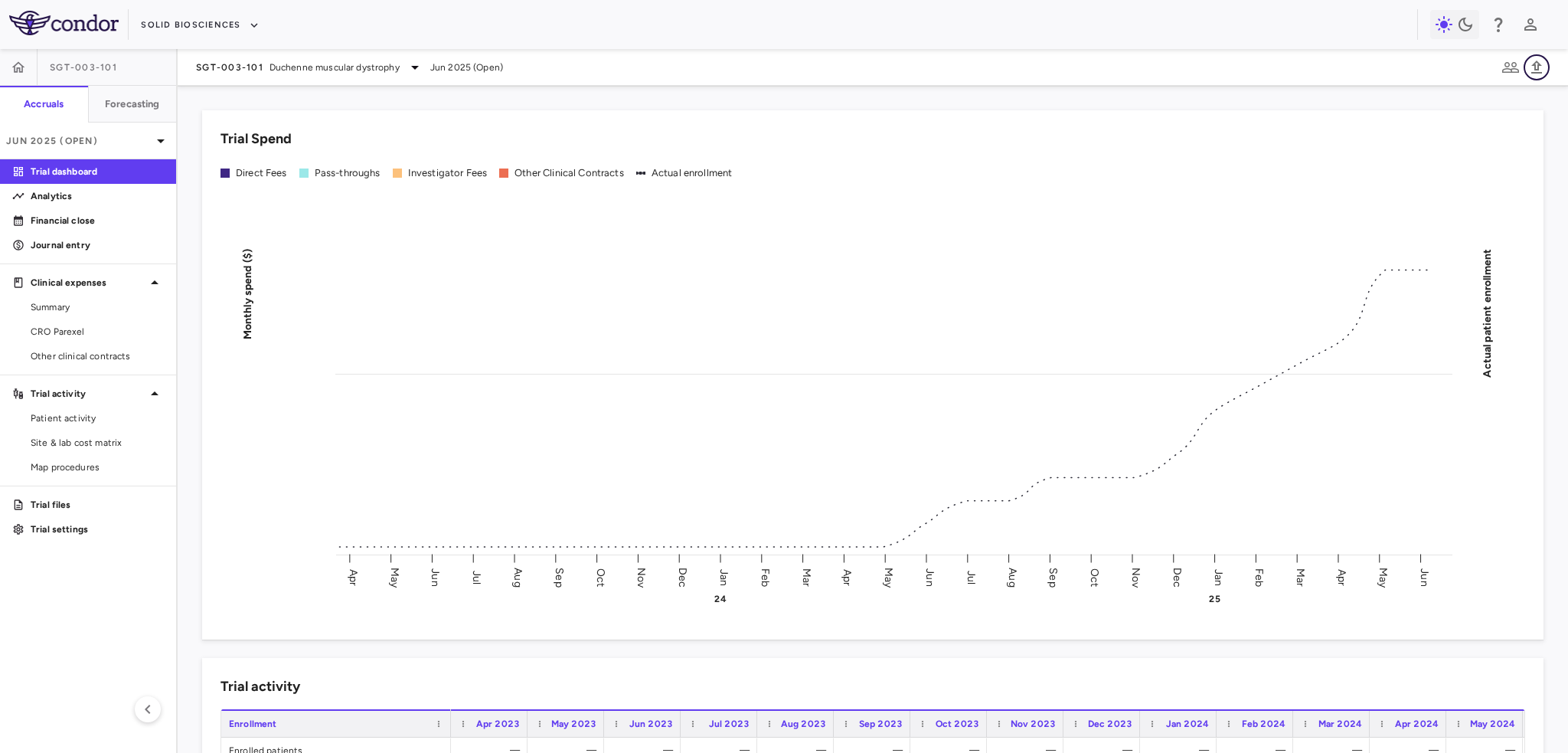 click 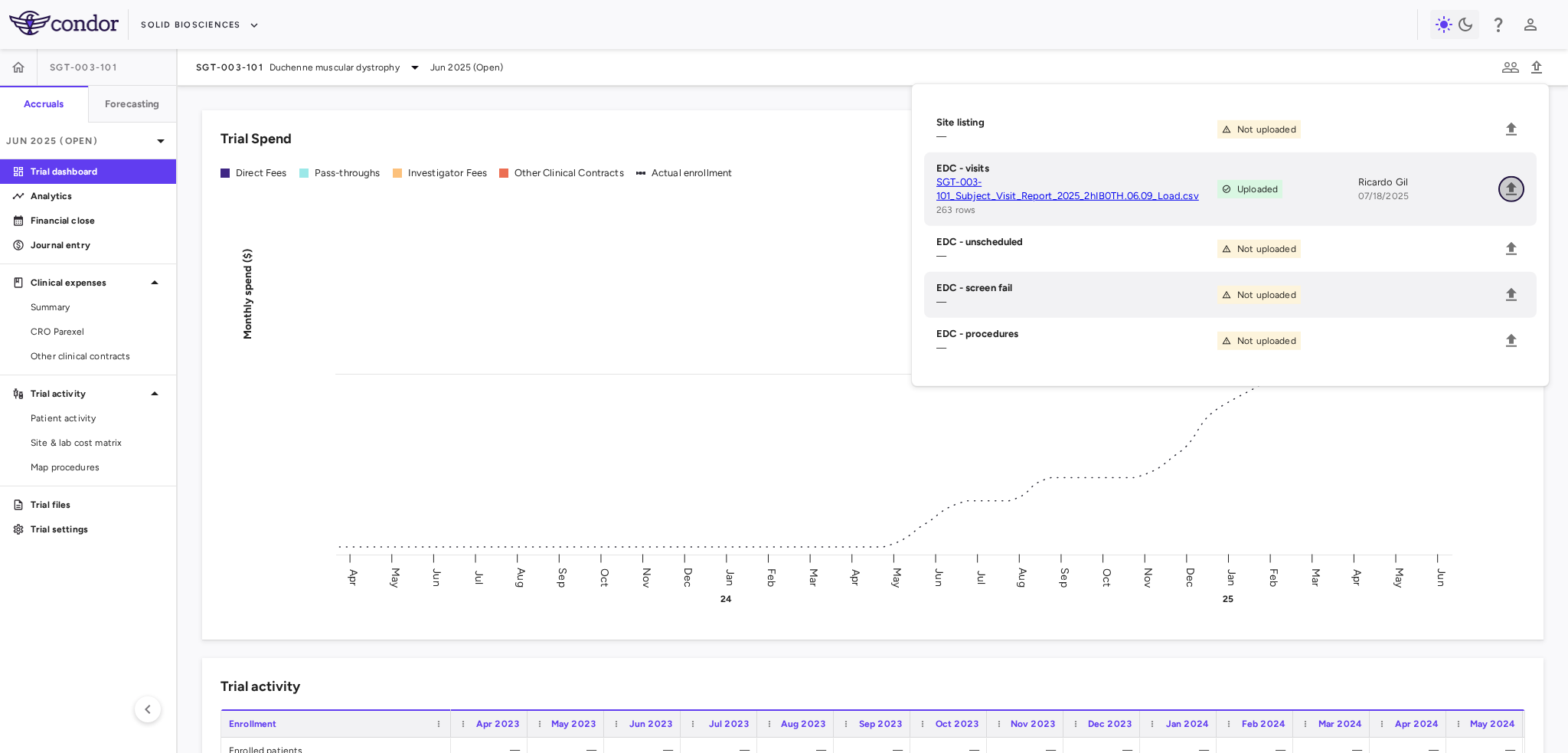 click 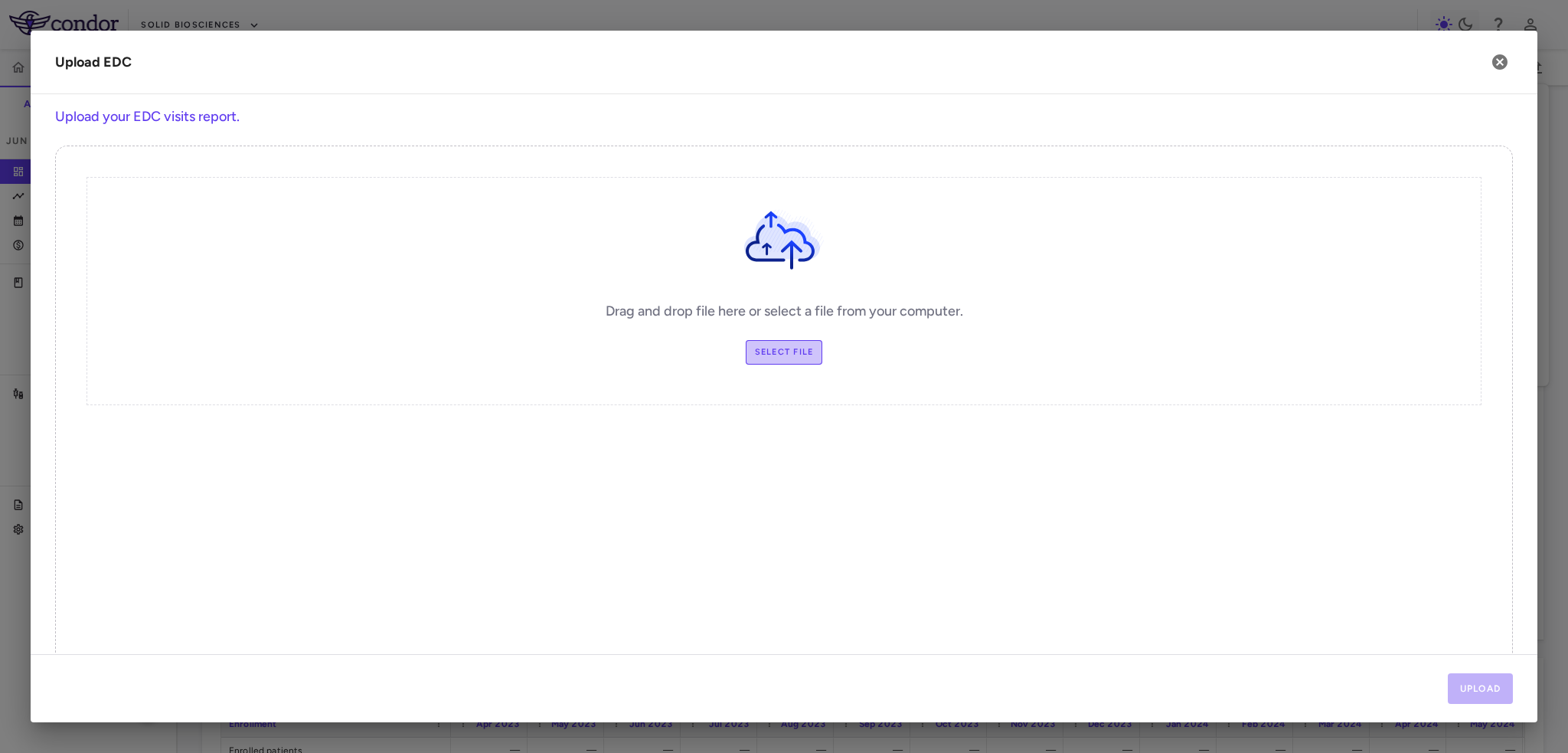 click on "Select file" at bounding box center [784, 352] 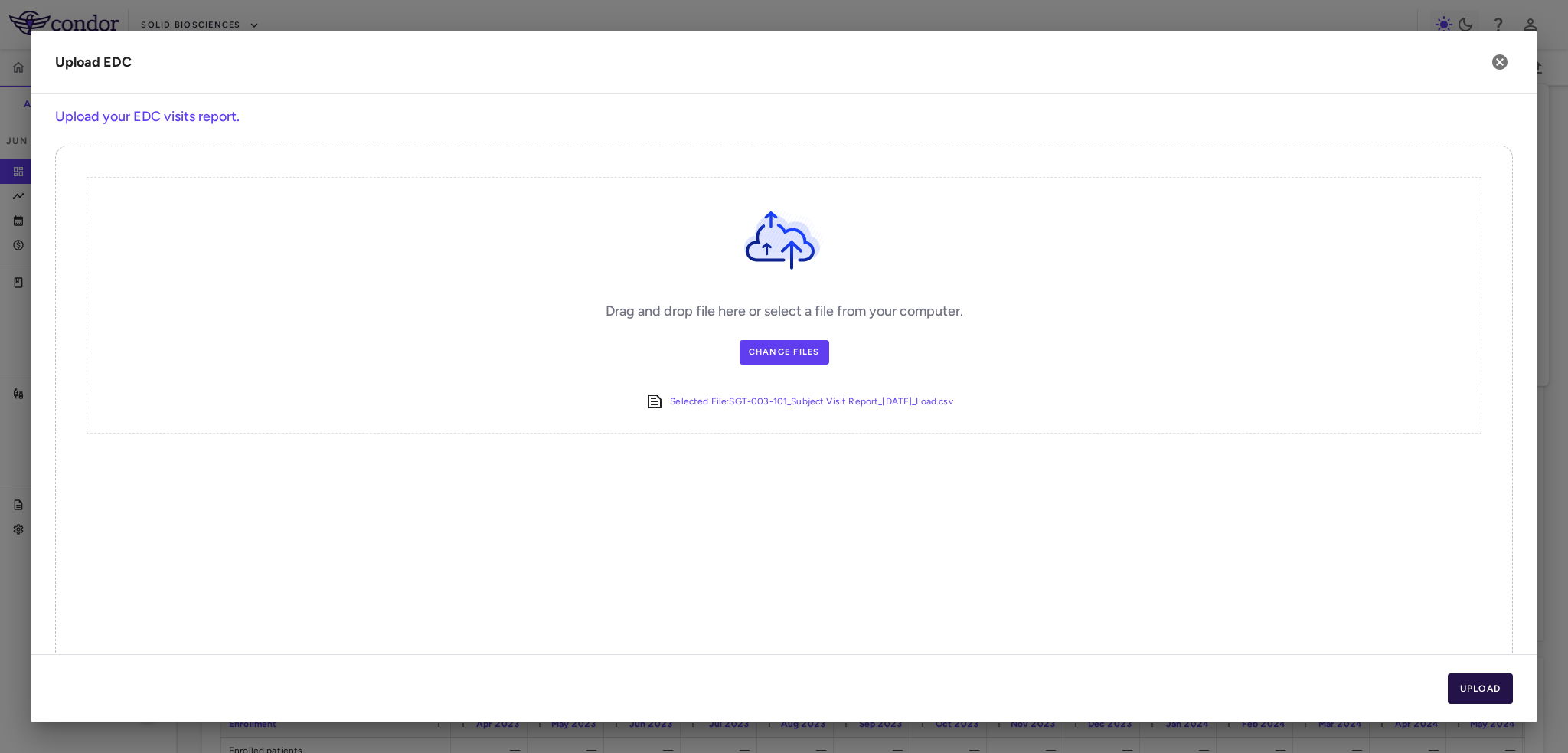 click on "Upload" at bounding box center [1481, 689] 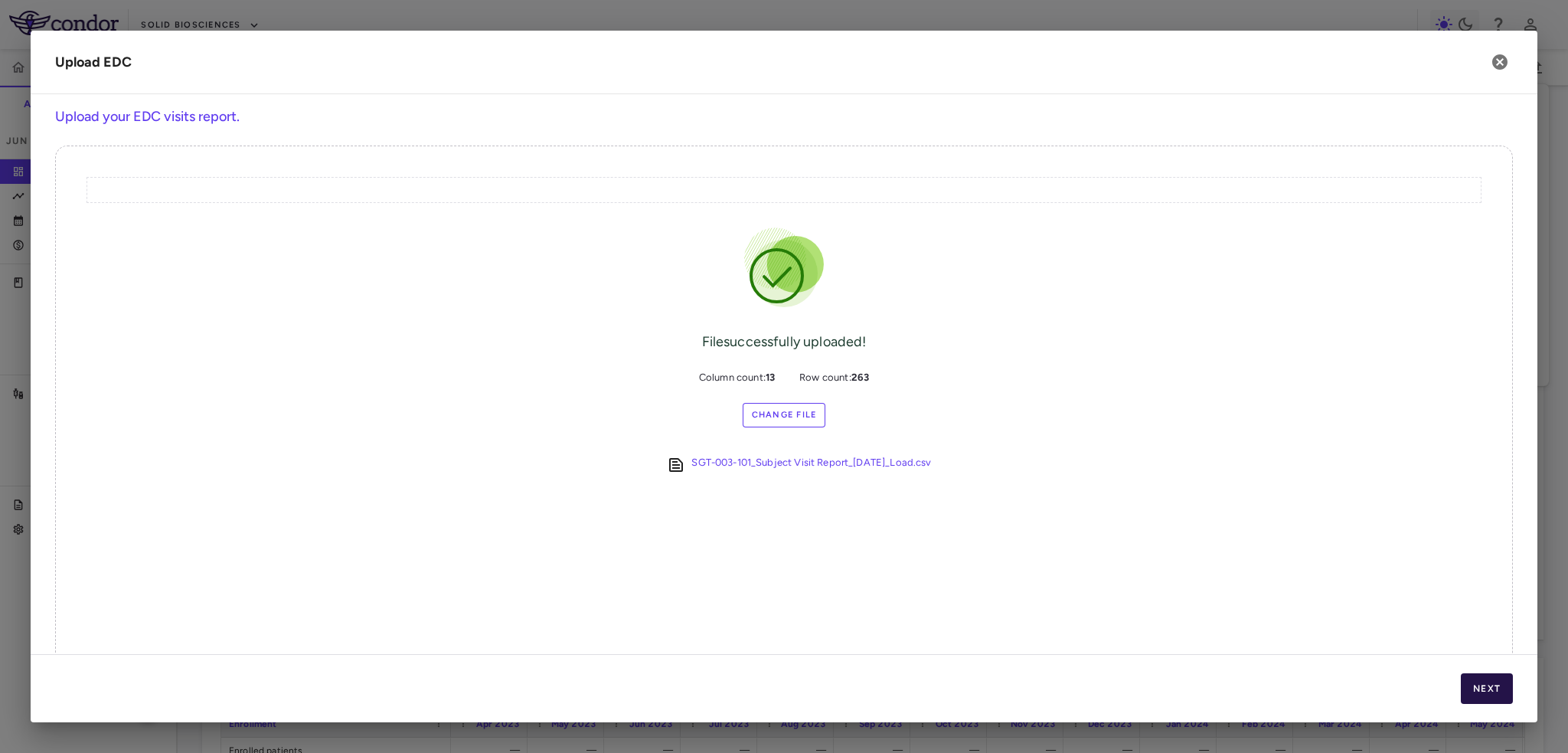 click on "Next" at bounding box center (1487, 689) 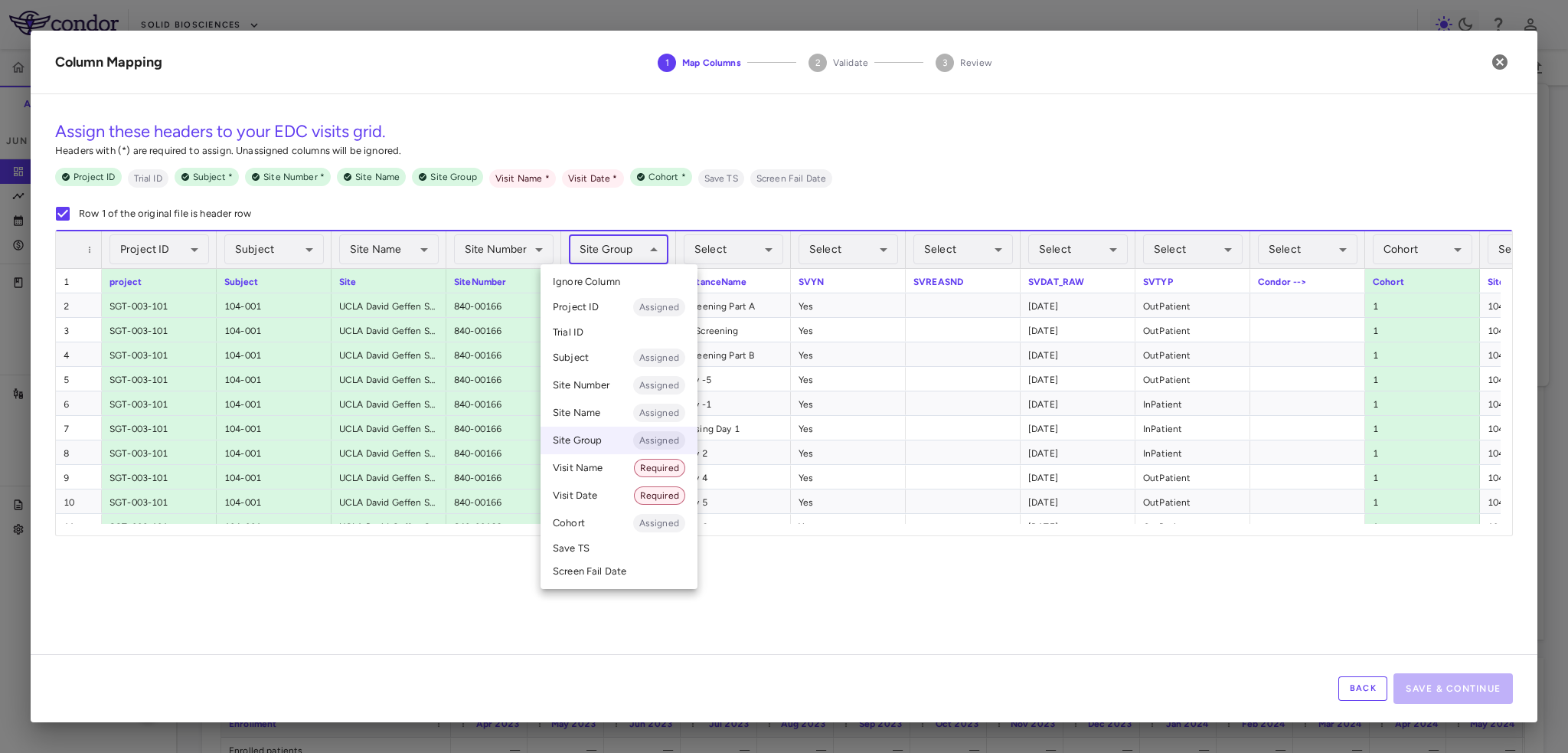 click on "Skip to sidebar Skip to main content Solid Biosciences SGT-003-101 Accruals Forecasting Jun [YEAR] (Open) Trial dashboard Analytics Financial close Journal entry Clinical expenses Summary CRO Parexel Other clinical contracts Trial activity Patient activity Site & lab cost matrix Map procedures Trial files Trial settings SGT-003-101 Duchenne muscular dystrophy Jun [YEAR] (Open) Trial Spend Direct Fees Pass-throughs Investigator Fees Other Clinical Contracts Actual enrollment Monthly spend ($) Actual patient enrollment Apr May Jun Jul Aug Sep Oct Nov Dec Jan 24 Feb Mar Apr May Jun Jul Aug Sep Oct Nov Dec Jan 25 Feb Mar Apr May Jun Trial activity Drag here to set row groups Drag here to set column labels
Enrollment" at bounding box center [784, 376] 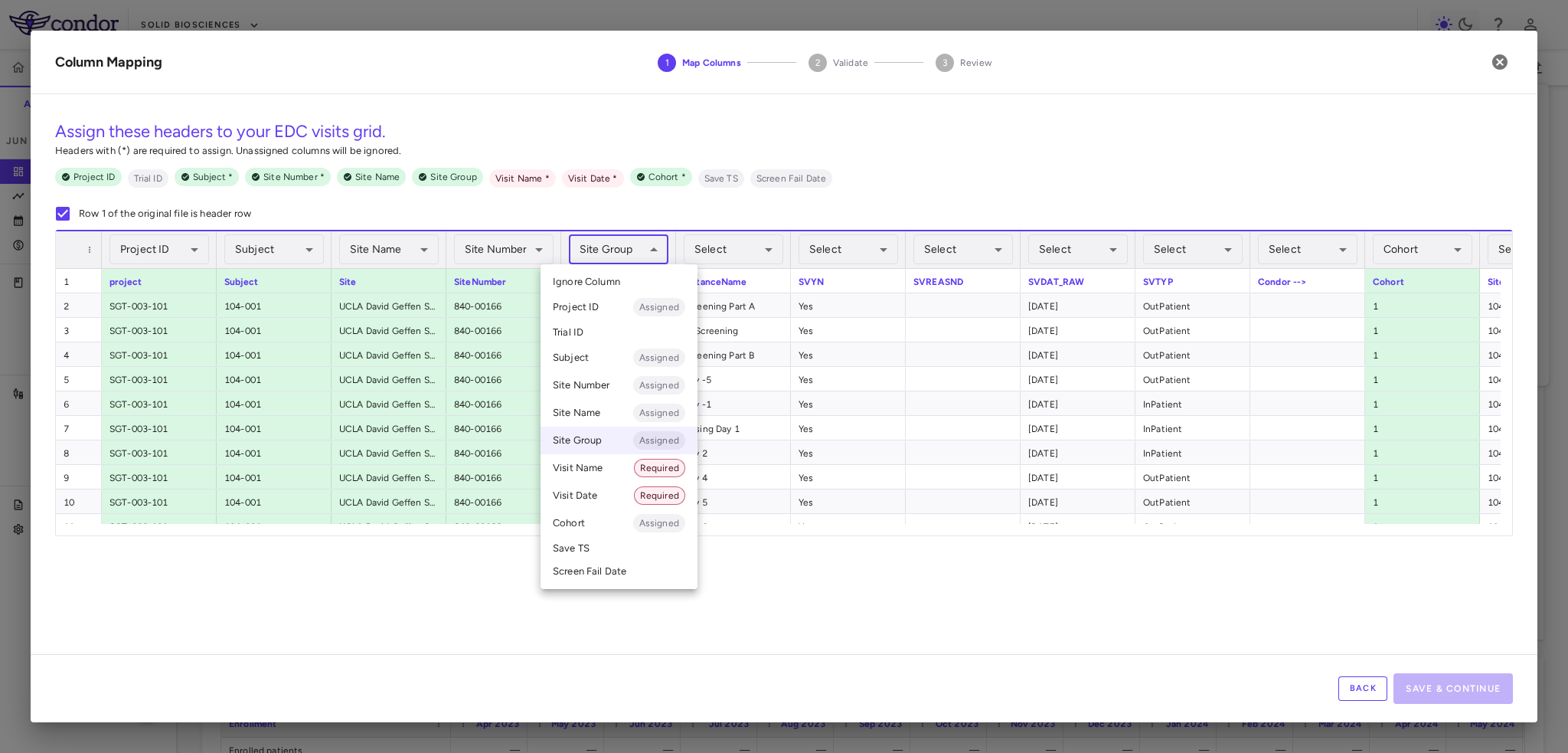 click on "Ignore Column" at bounding box center (619, 282) 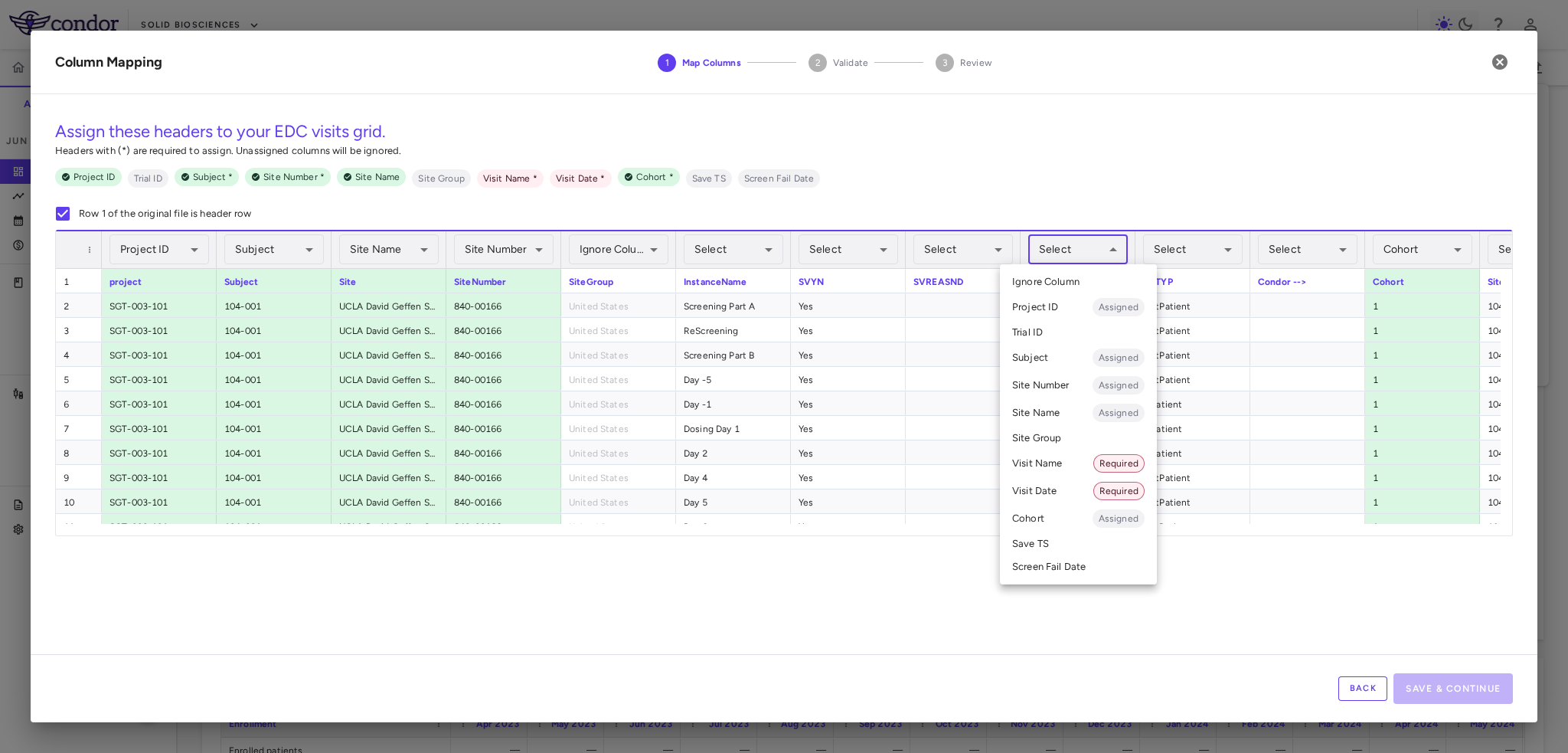click on "Skip to sidebar Skip to main content Solid Biosciences SGT-003-101 Accruals Forecasting Jun [YEAR] (Open) Trial dashboard Analytics Financial close Journal entry Clinical expenses Summary CRO Parexel Other clinical contracts Trial activity Patient activity Site & lab cost matrix Map procedures Trial files Trial settings SGT-003-101 Duchenne muscular dystrophy Jun [YEAR] (Open) Trial Spend Direct Fees Pass-throughs Investigator Fees Other Clinical Contracts Actual enrollment Monthly spend ($) Actual patient enrollment Apr May Jun Jul Aug Sep Oct Nov Dec Jan 24 Feb Mar Apr May Jun Jul Aug Sep Oct Nov Dec Jan 25 Feb Mar Apr May Jun Trial activity Drag here to set row groups Drag here to set column labels
Enrollment" at bounding box center (784, 376) 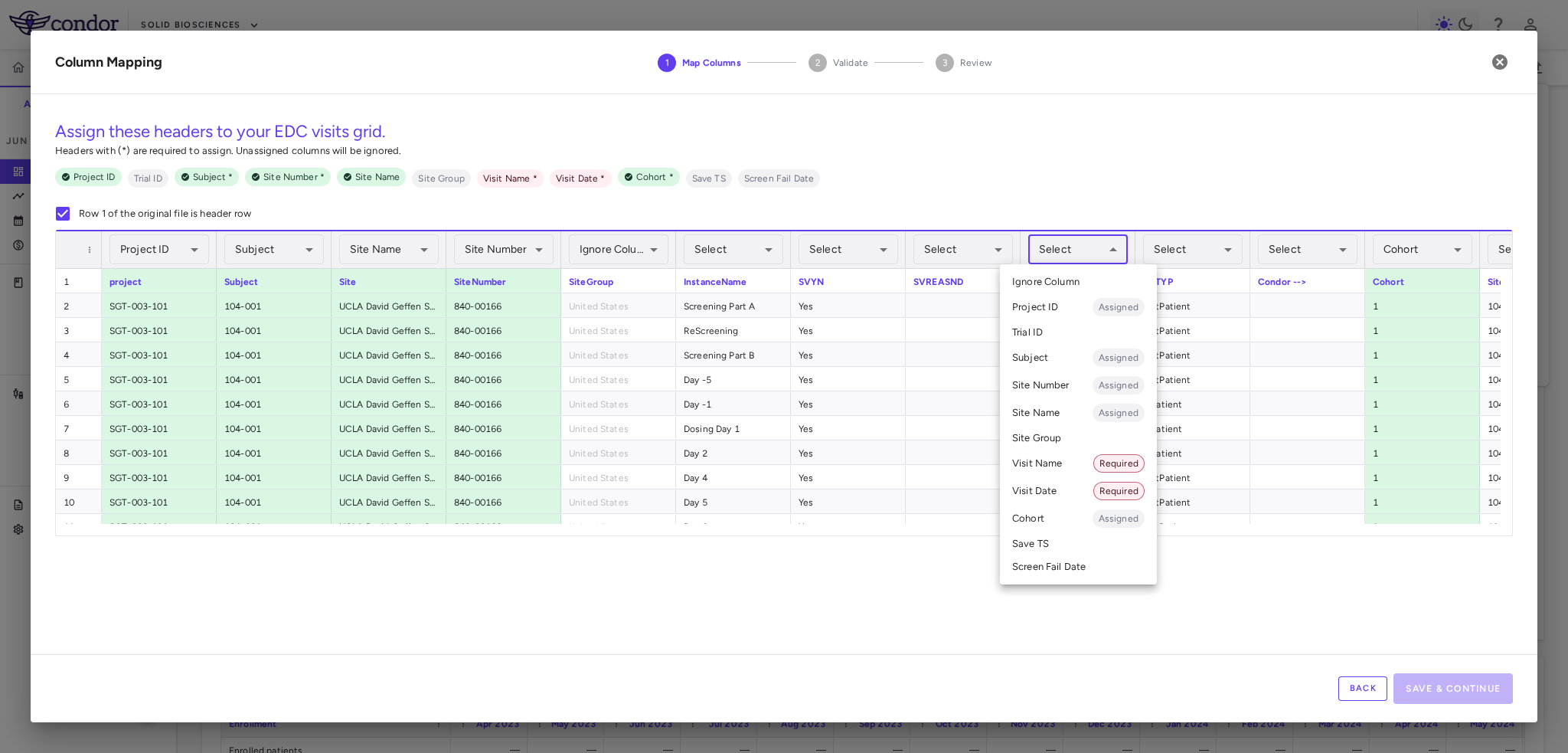click on "Visit Date Required" at bounding box center (1078, 491) 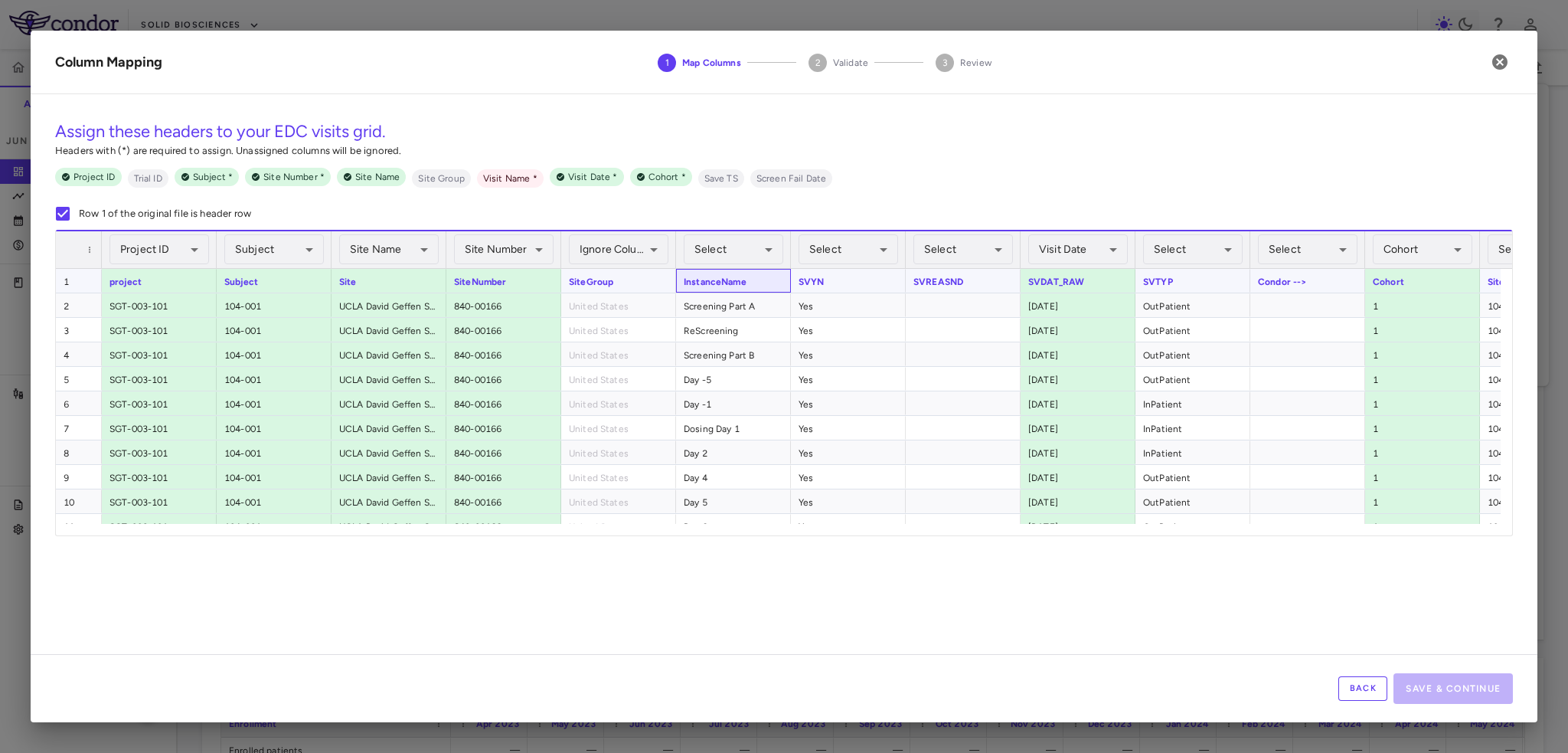 click on "InstanceName" at bounding box center (733, 280) 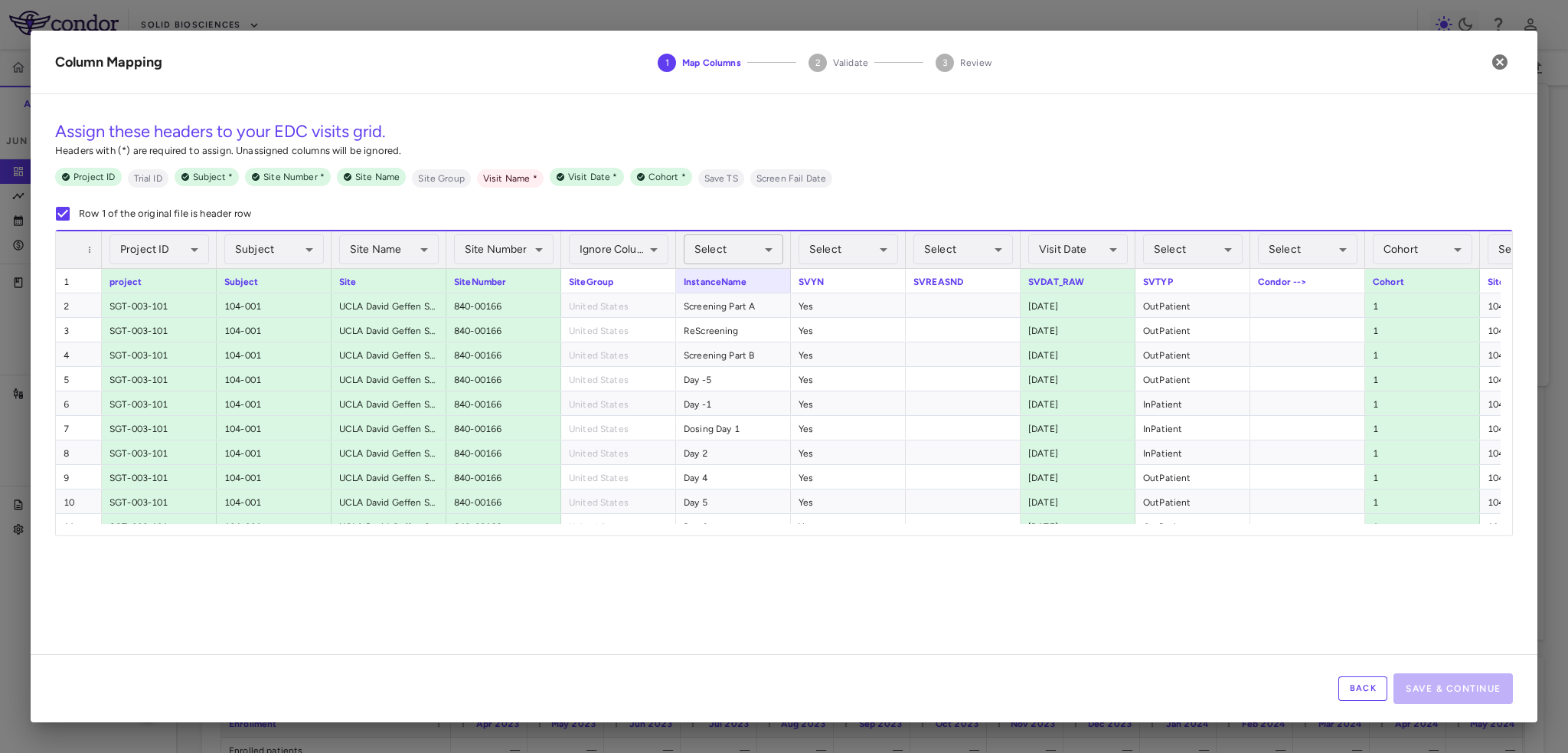 click on "Skip to sidebar Skip to main content Solid Biosciences SGT-003-101 Accruals Forecasting Jun [YEAR] (Open) Trial dashboard Analytics Financial close Journal entry Clinical expenses Summary CRO Parexel Other clinical contracts Trial activity Patient activity Site & lab cost matrix Map procedures Trial files Trial settings SGT-003-101 Duchenne muscular dystrophy Jun [YEAR] (Open) Trial Spend Direct Fees Pass-throughs Investigator Fees Other Clinical Contracts Actual enrollment Monthly spend ($) Actual patient enrollment Apr May Jun Jul Aug Sep Oct Nov Dec Jan 24 Feb Mar Apr May Jun Jul Aug Sep Oct Nov Dec Jan 25 Feb Mar Apr May Jun Trial activity Drag here to set row groups Drag here to set column labels
Enrollment" at bounding box center (784, 376) 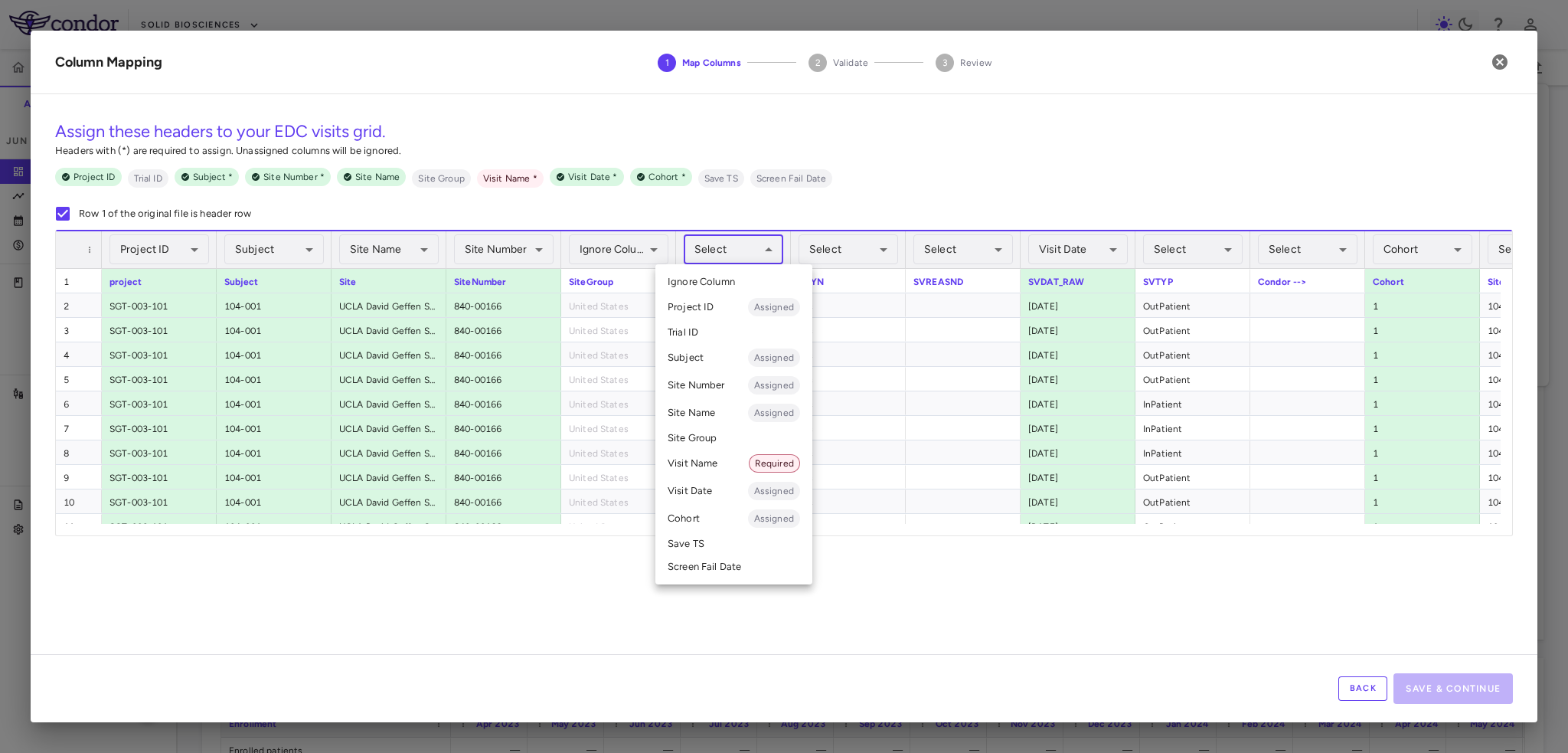 click on "Visit Name Required" at bounding box center (733, 463) 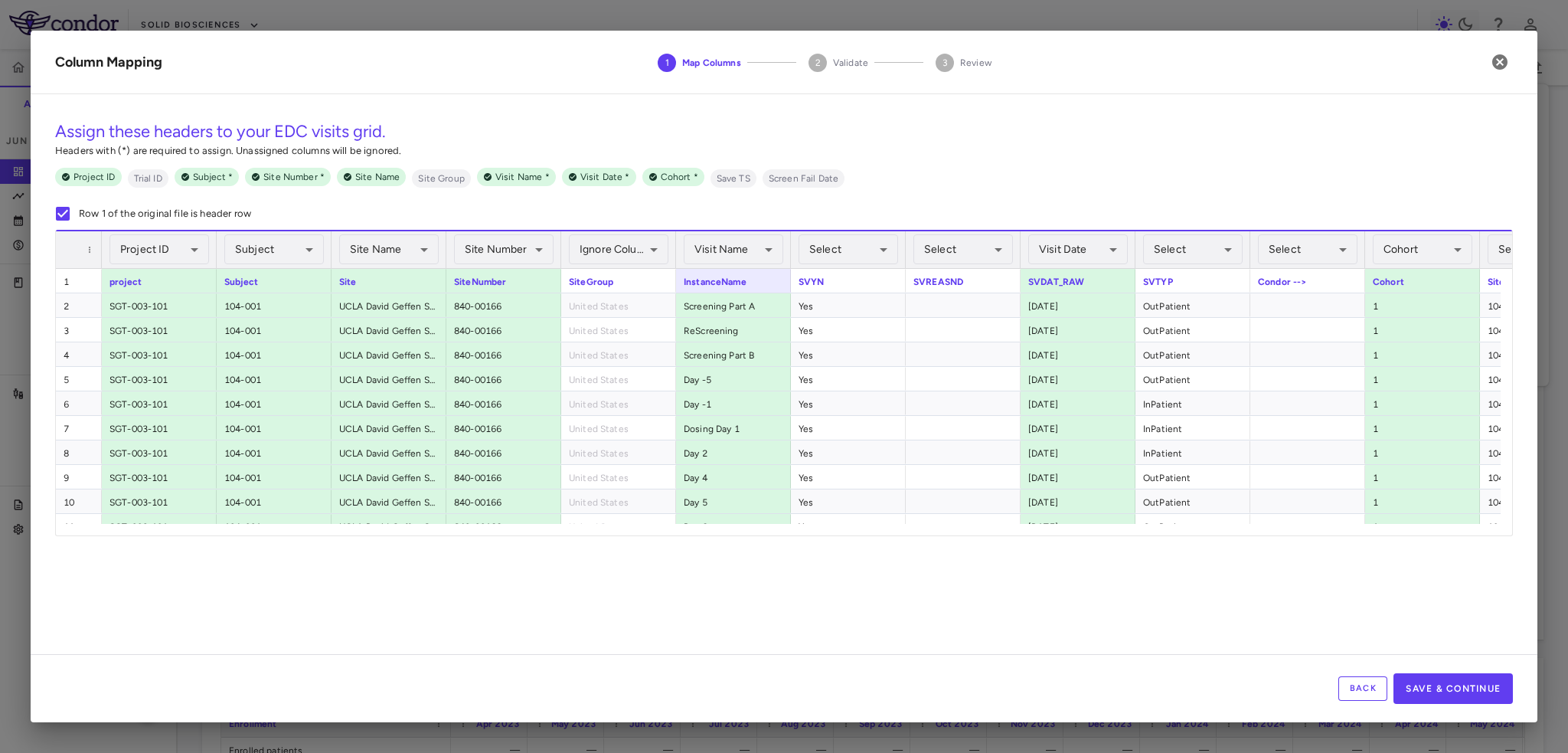 scroll, scrollTop: 0, scrollLeft: 94, axis: horizontal 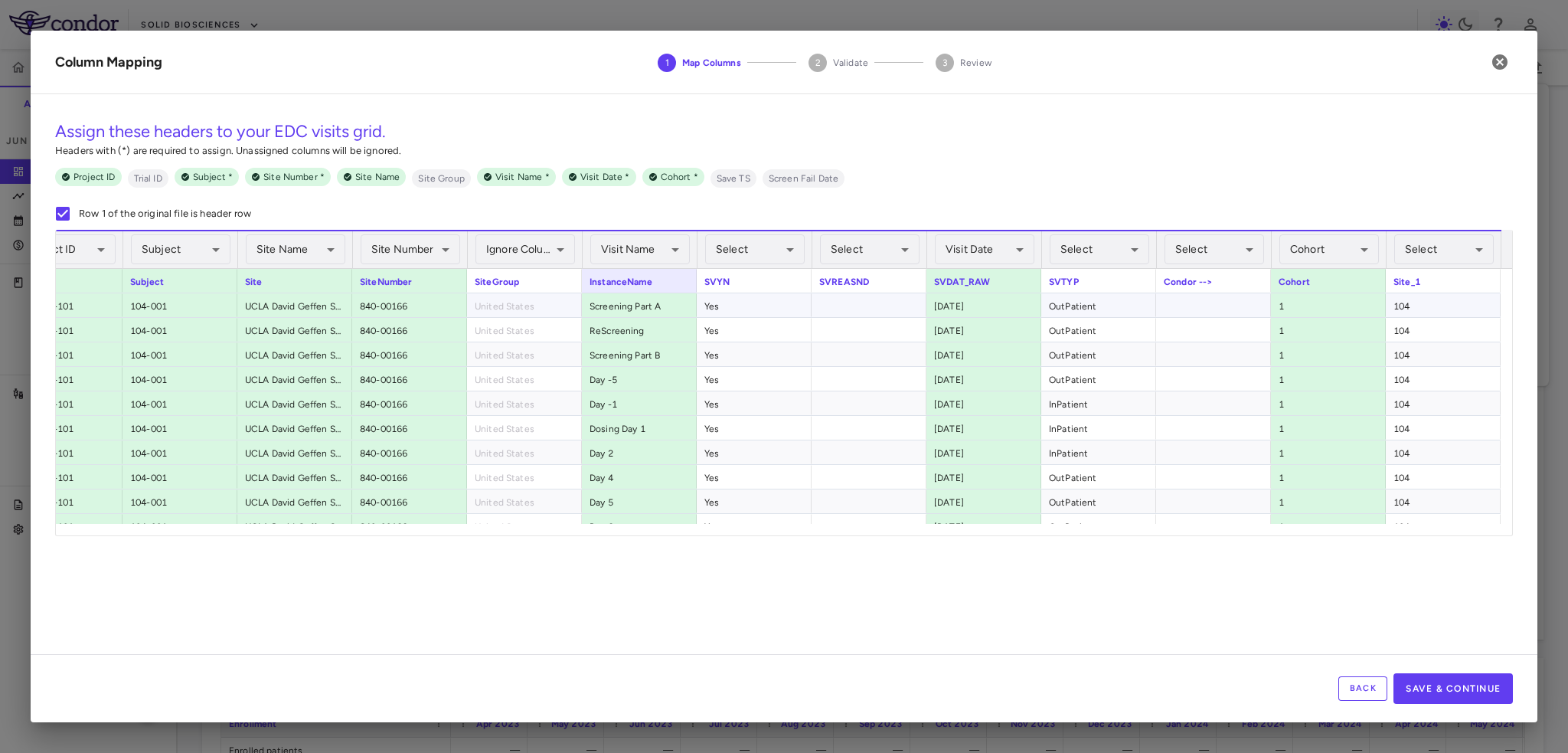 click on "104" at bounding box center (1443, 305) 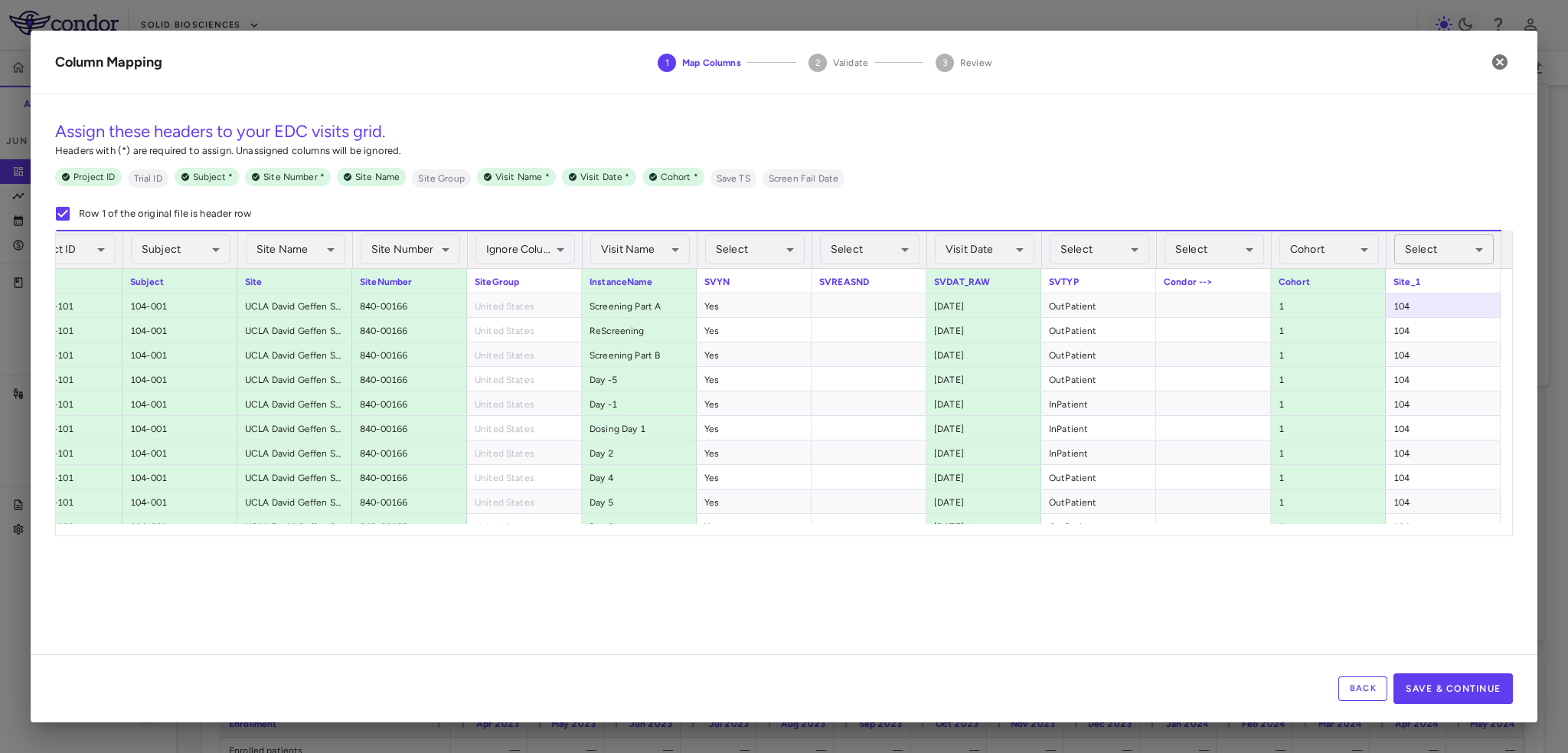 click on "Skip to sidebar Skip to main content Solid Biosciences SGT-003-101 Accruals Forecasting Jun [YEAR] (Open) Trial dashboard Analytics Financial close Journal entry Clinical expenses Summary CRO Parexel Other clinical contracts Trial activity Patient activity Site & lab cost matrix Map procedures Trial files Trial settings SGT-003-101 Duchenne muscular dystrophy Jun [YEAR] (Open) Trial Spend Direct Fees Pass-throughs Investigator Fees Other Clinical Contracts Actual enrollment Monthly spend ($) Actual patient enrollment Apr May Jun Jul Aug Sep Oct Nov Dec Jan 24 Feb Mar Apr May Jun Jul Aug Sep Oct Nov Dec Jan 25 Feb Mar Apr May Jun Trial activity Drag here to set row groups Drag here to set column labels
Enrollment" at bounding box center (784, 376) 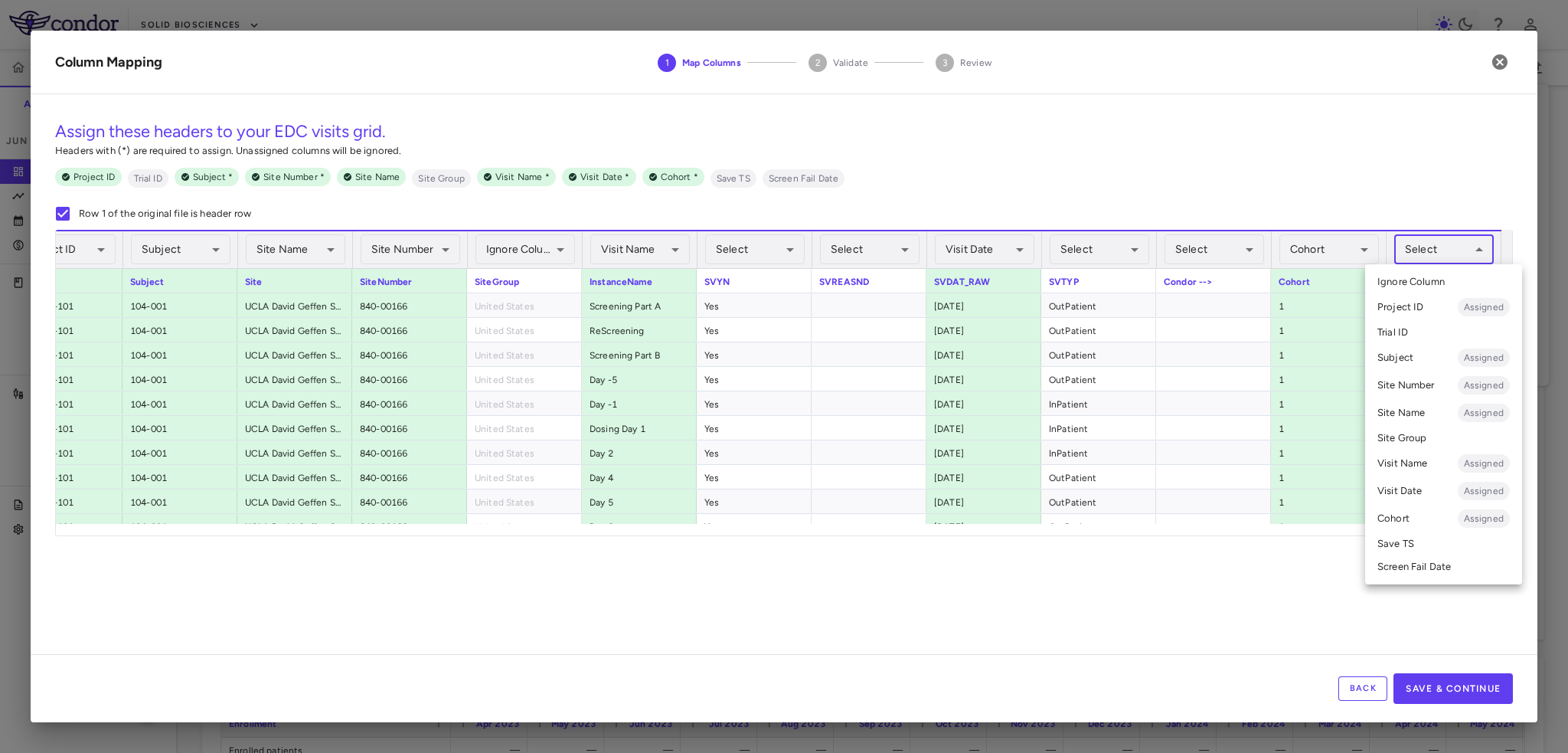 click on "Site Number Assigned" at bounding box center [1443, 385] 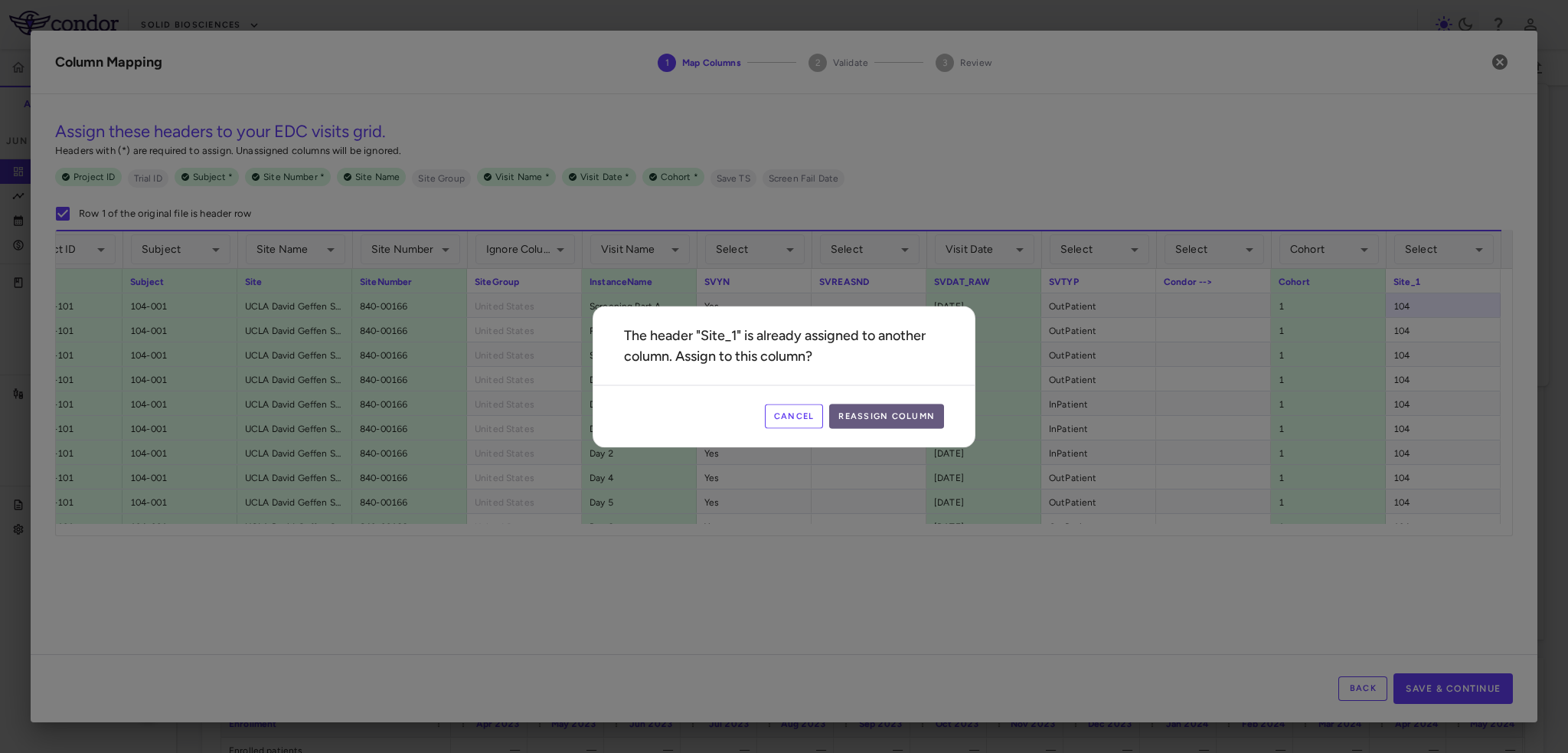 click on "Reassign Column" at bounding box center [887, 416] 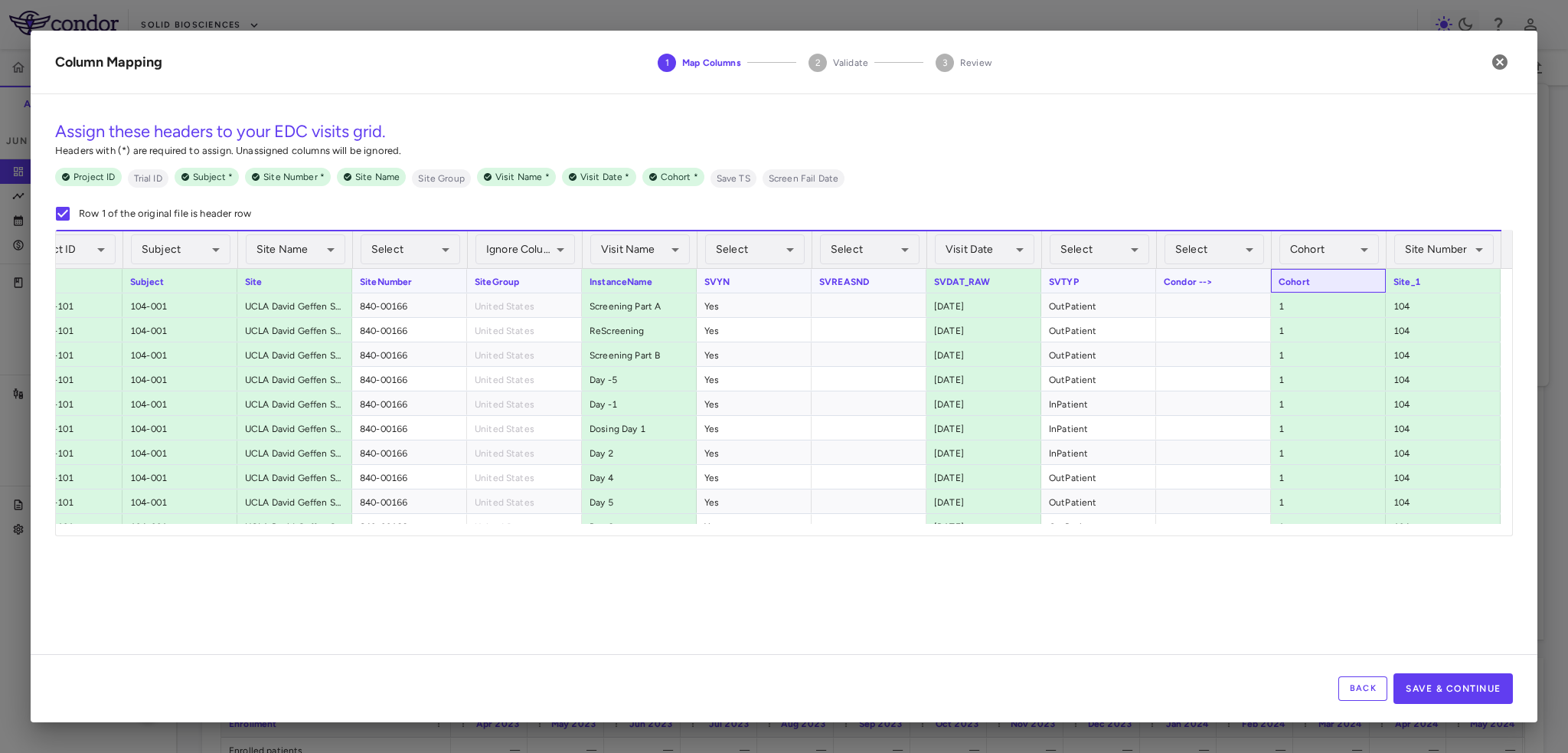 click on "Cohort" at bounding box center [1328, 280] 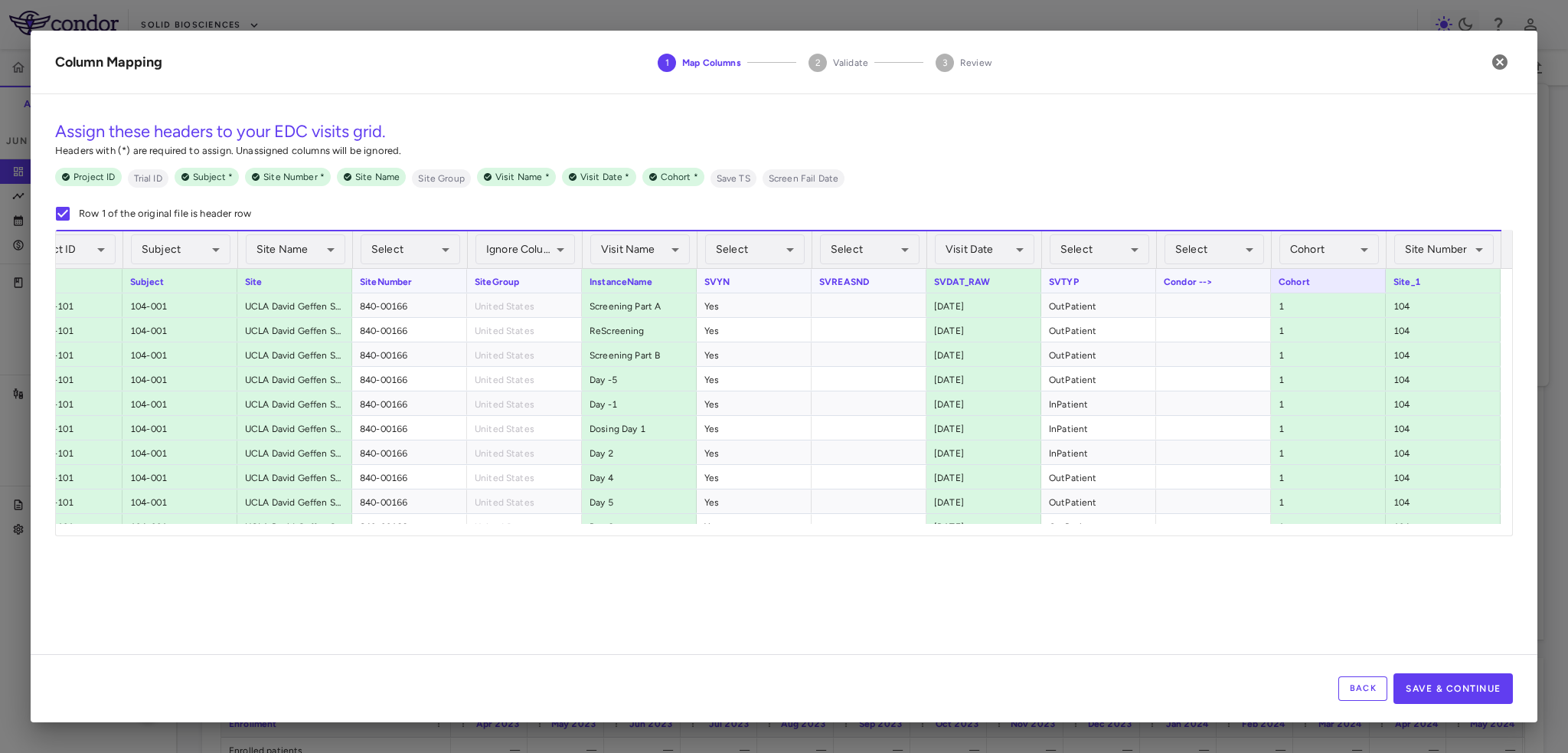 click on "Site_1" at bounding box center (1443, 280) 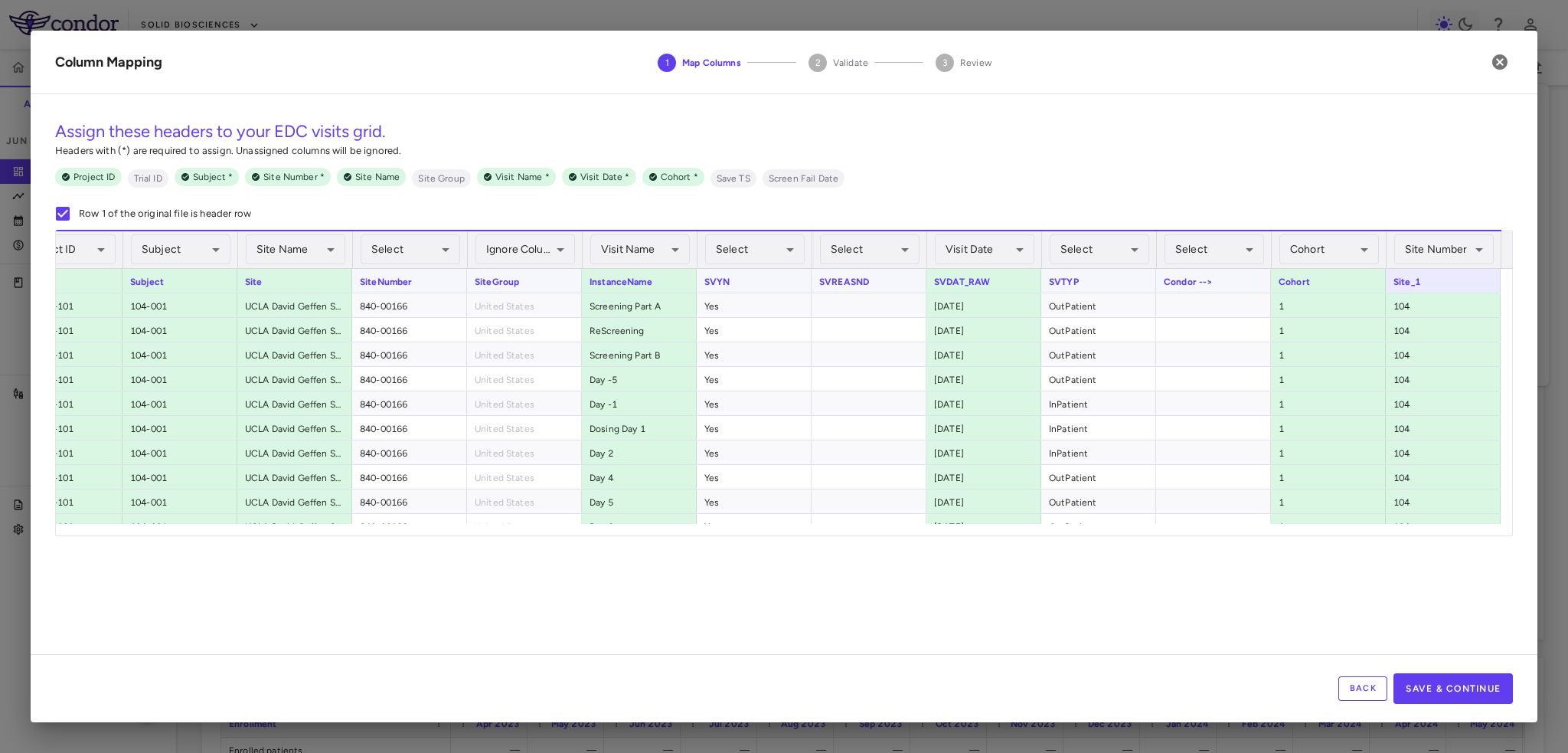 click on "Cohort" at bounding box center [1328, 280] 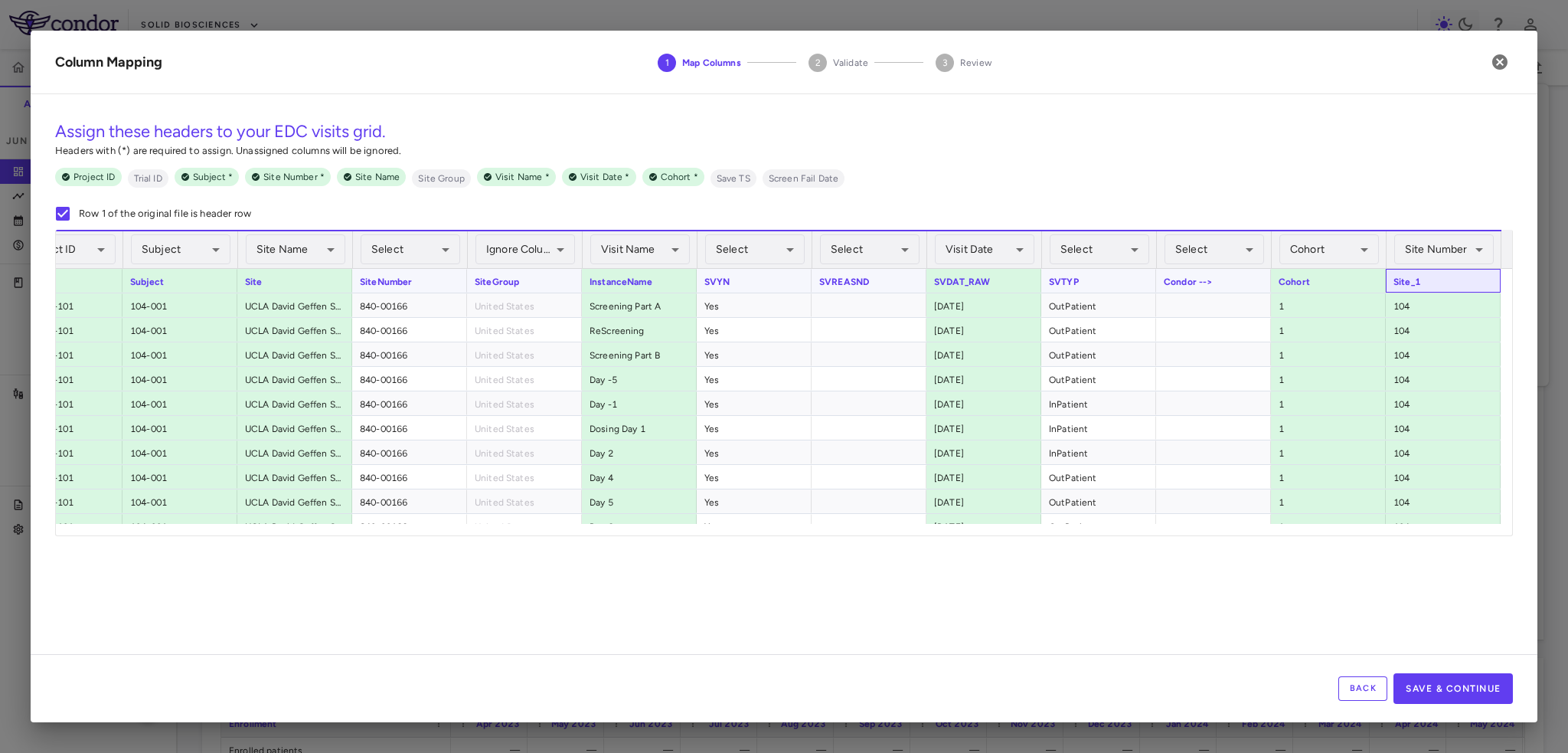 click on "Site_1" at bounding box center [1443, 280] 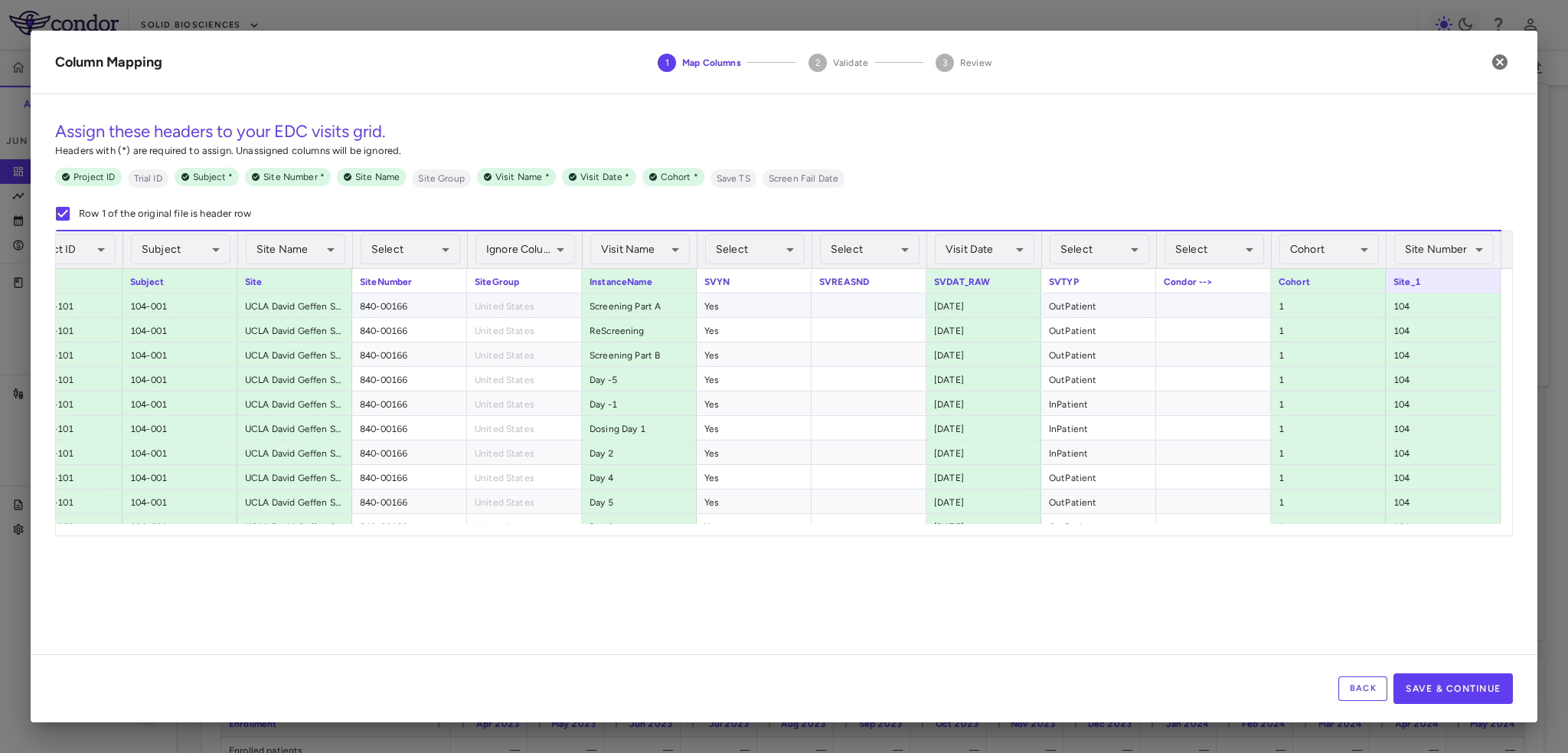 click on "1" at bounding box center (1328, 305) 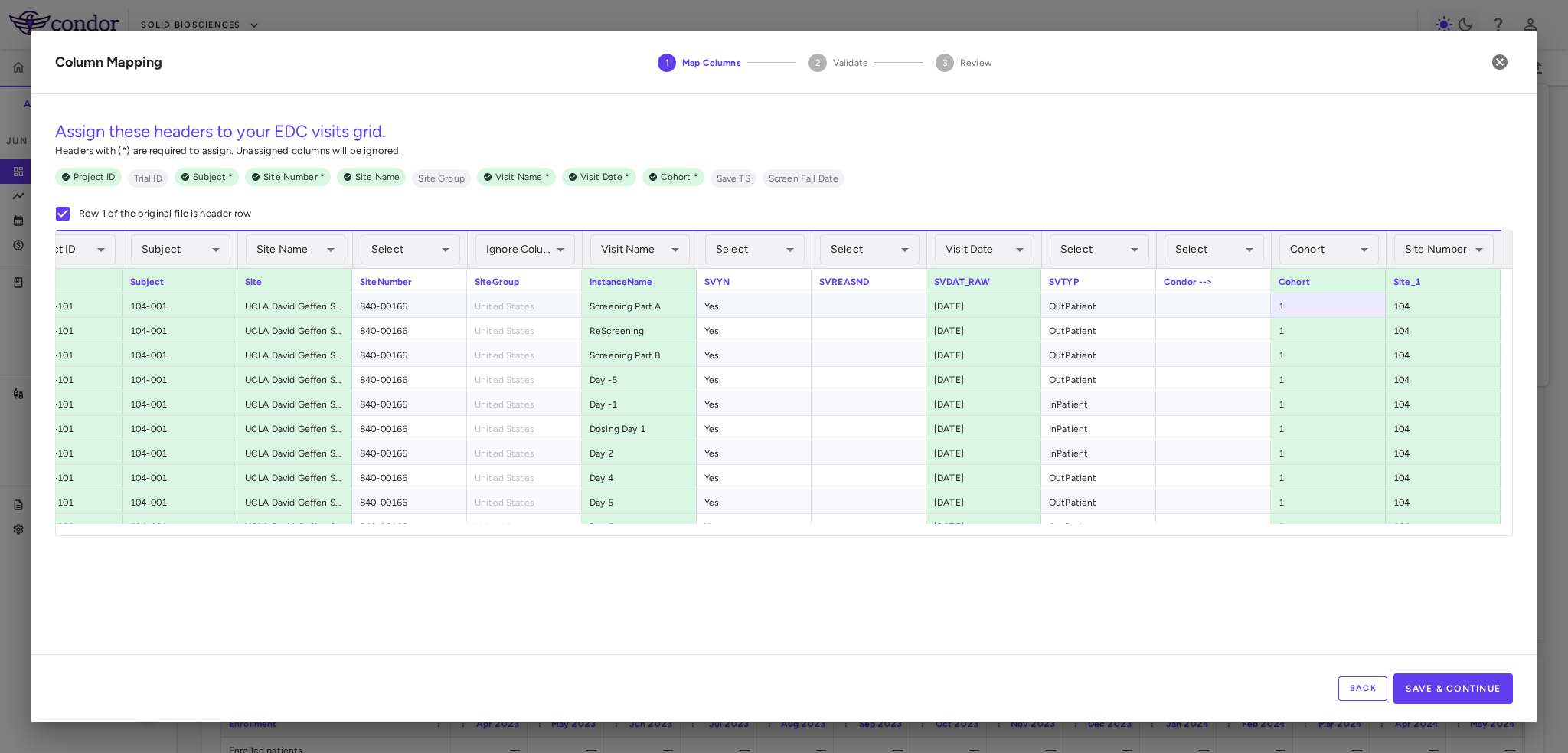 click on "104" at bounding box center [1443, 305] 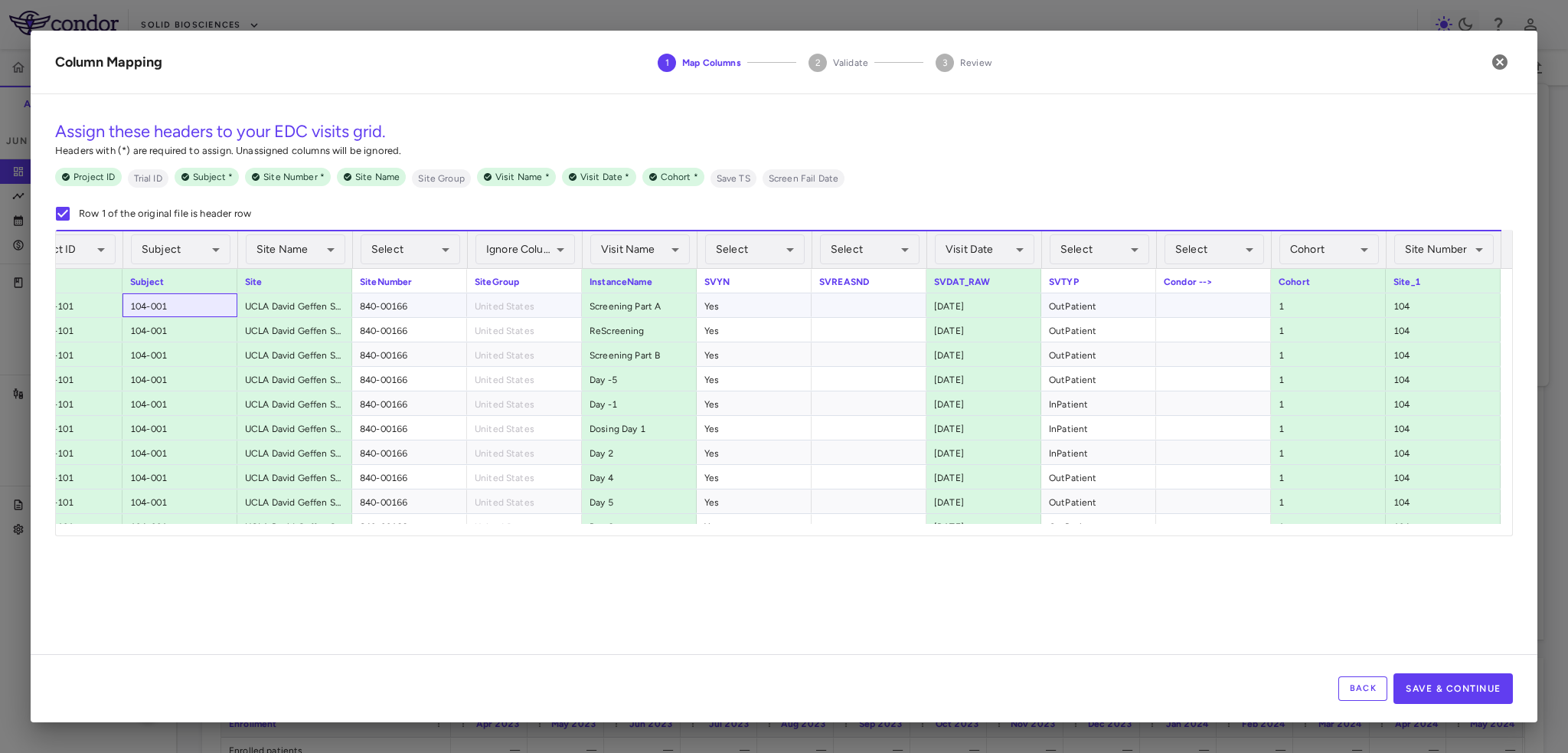 click on "104-001" at bounding box center (180, 305) 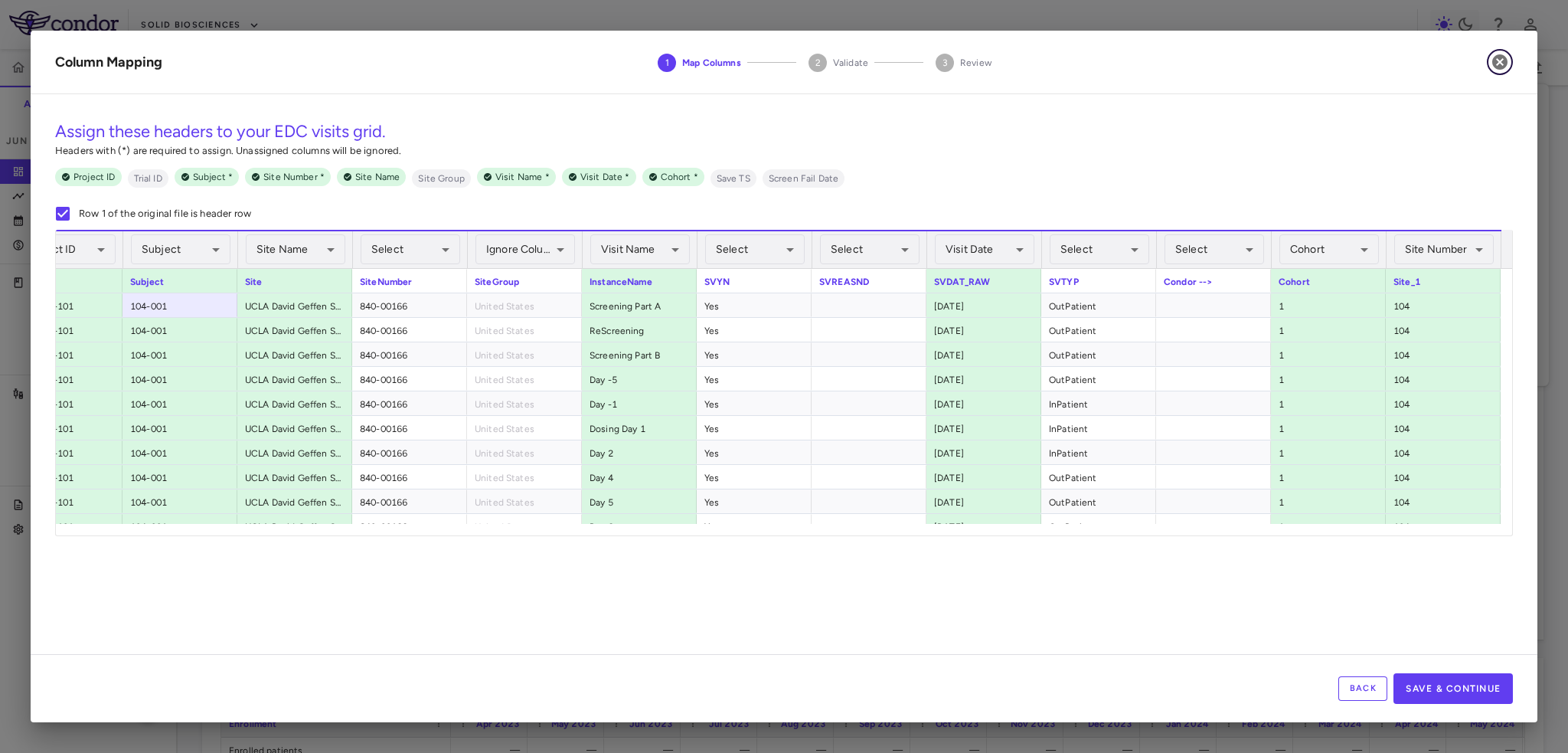 click 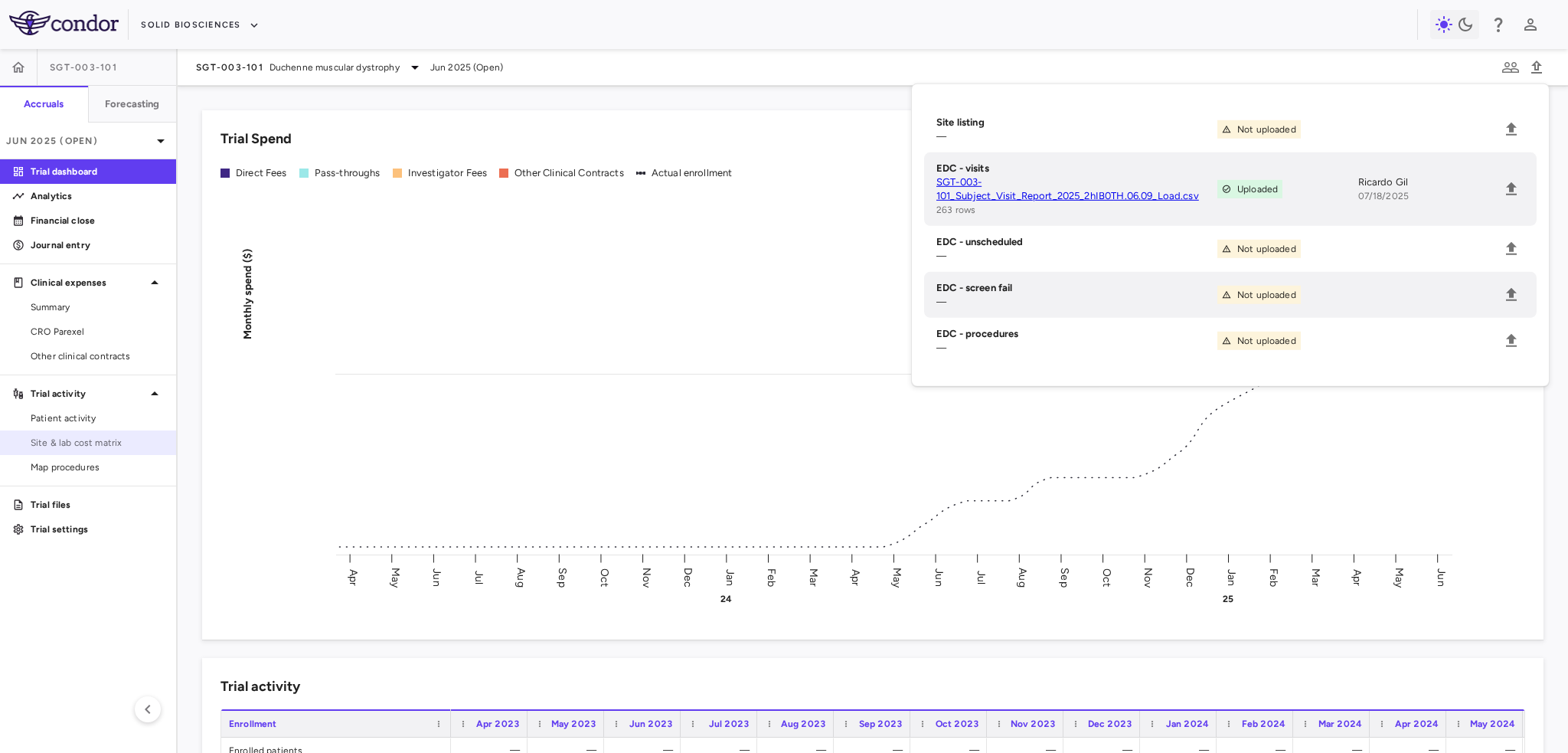 click on "Site & lab cost matrix" at bounding box center (97, 443) 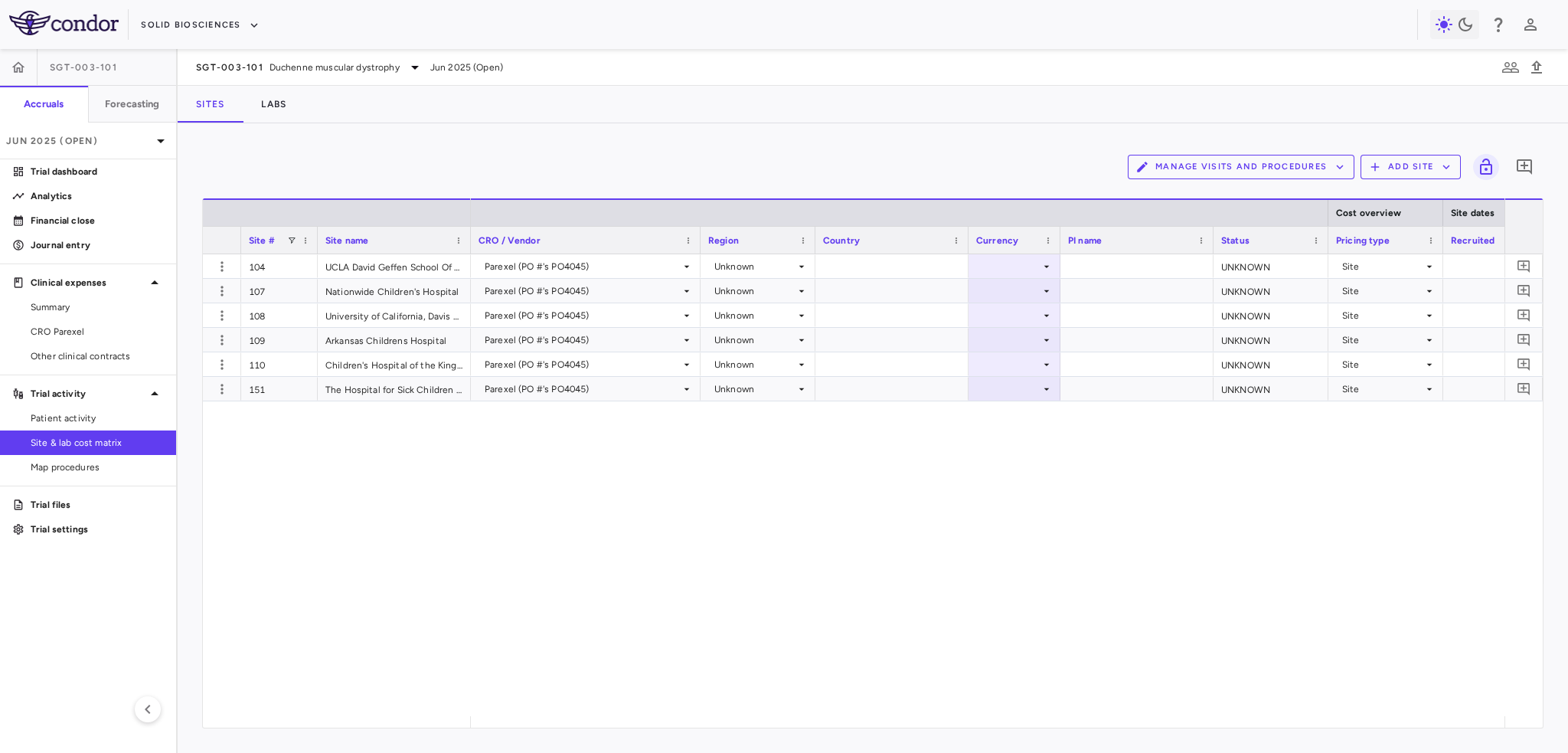 scroll, scrollTop: 0, scrollLeft: 486, axis: horizontal 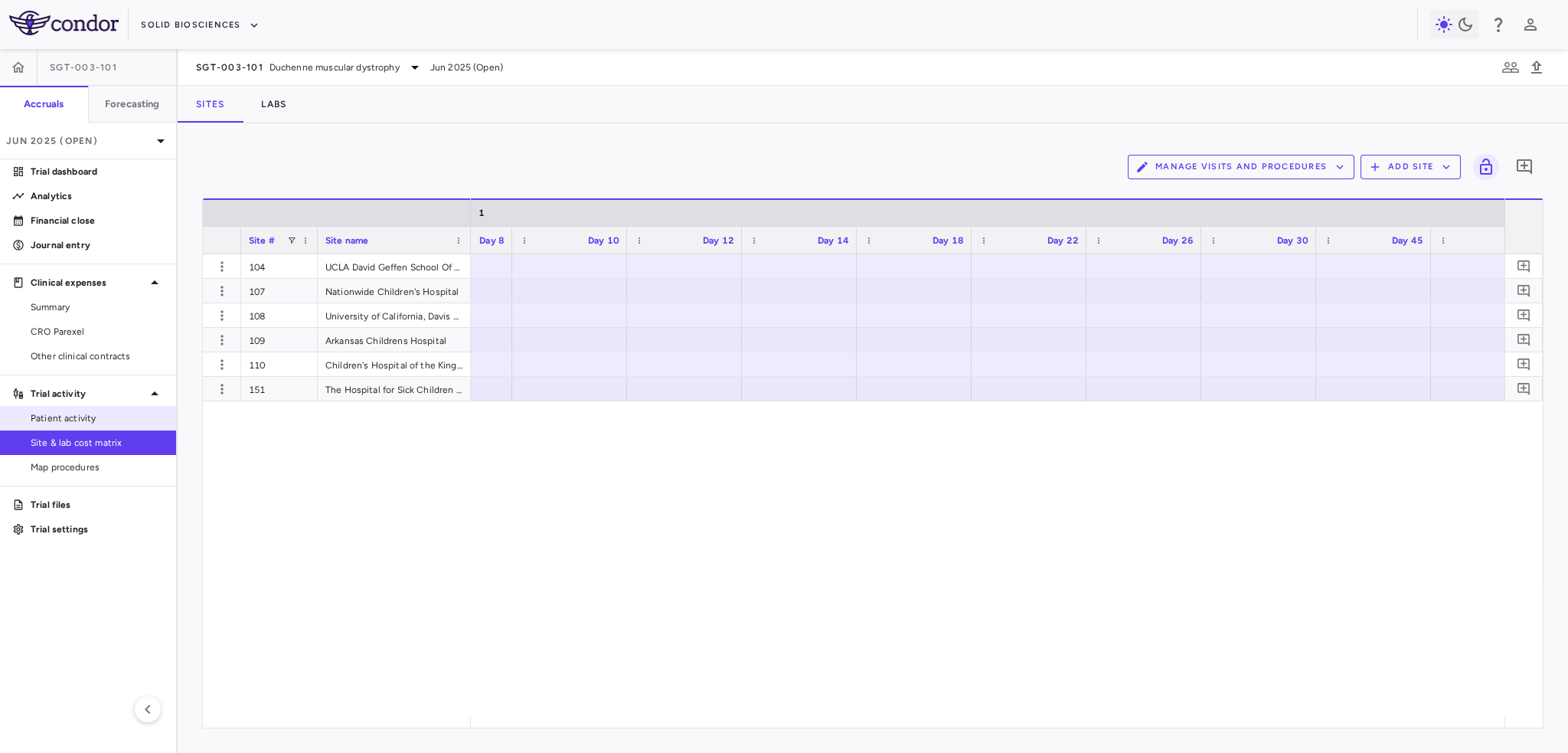 click on "Patient activity" at bounding box center (97, 418) 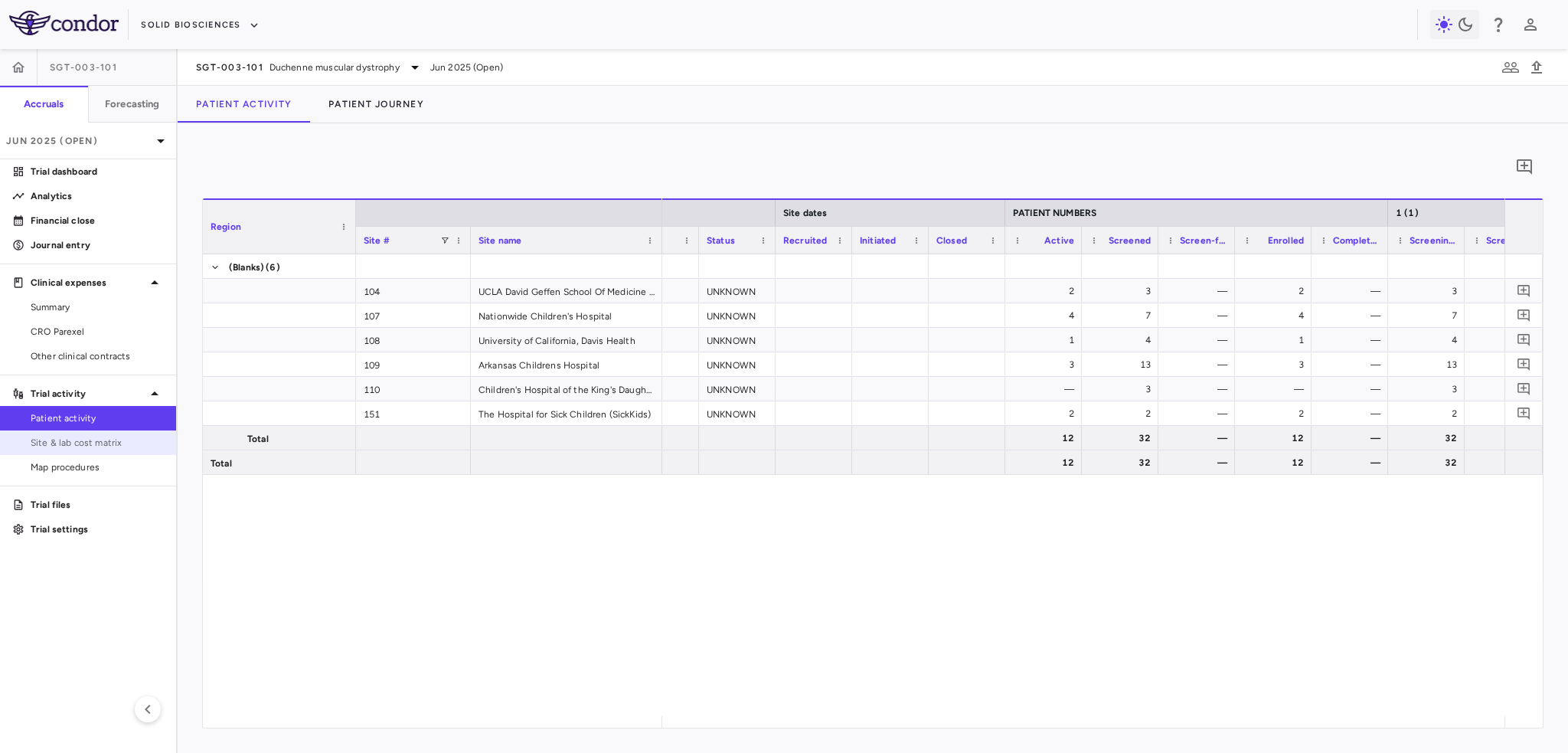 click on "Site & lab cost matrix" at bounding box center (97, 443) 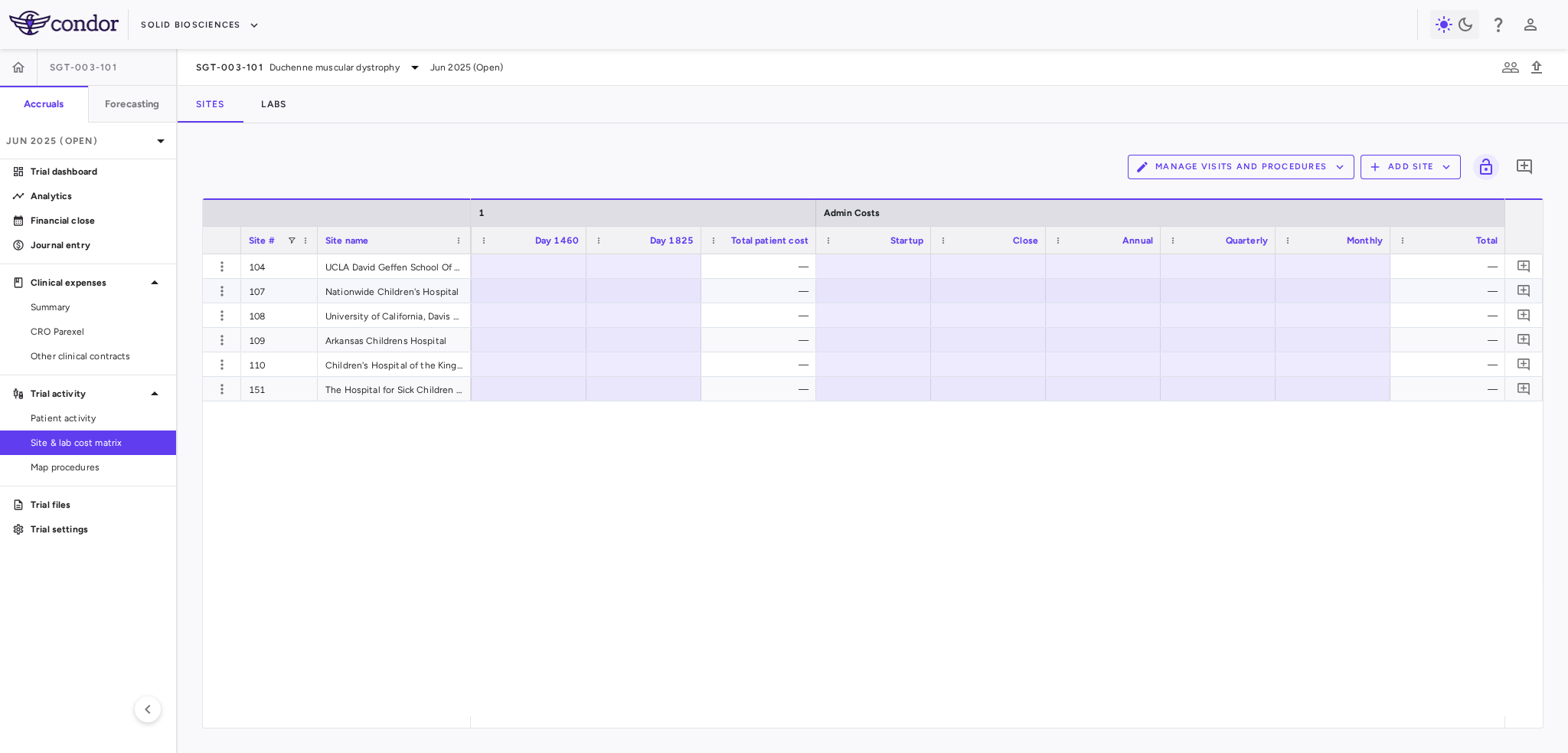 click at bounding box center [1218, 266] 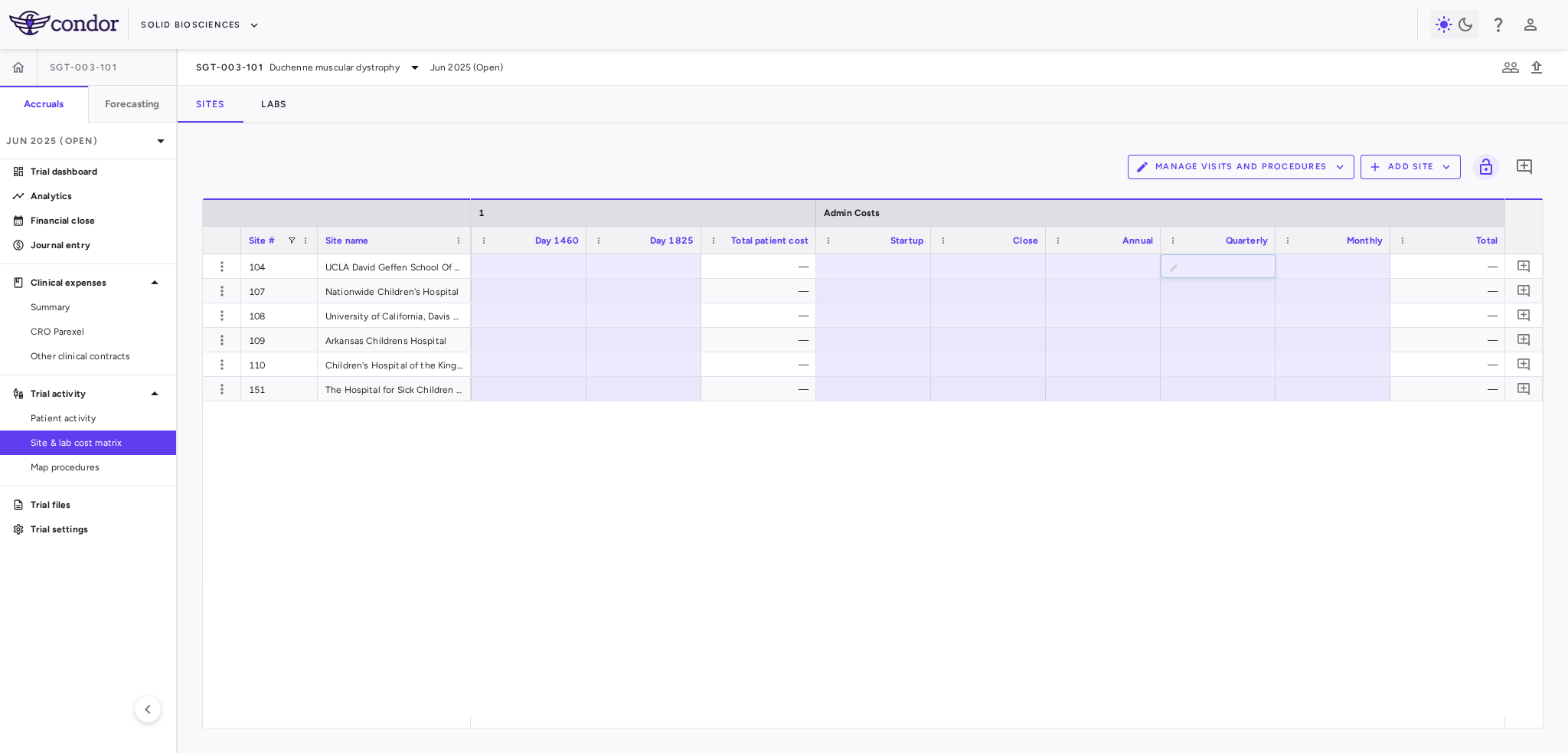 click on "— ​ — — — — — — — — — — —" at bounding box center (988, 485) 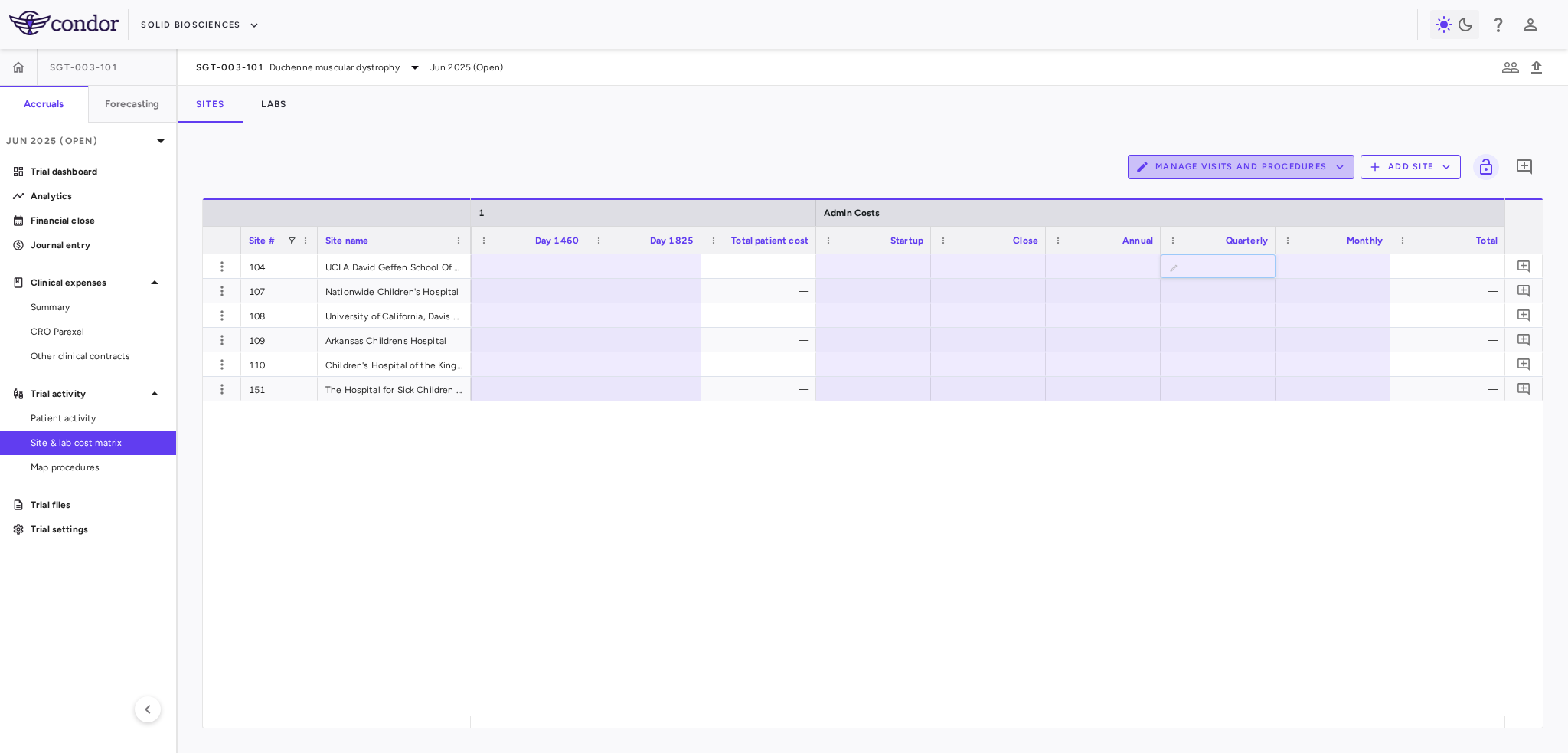 click on "Manage Visits and Procedures" at bounding box center (1241, 167) 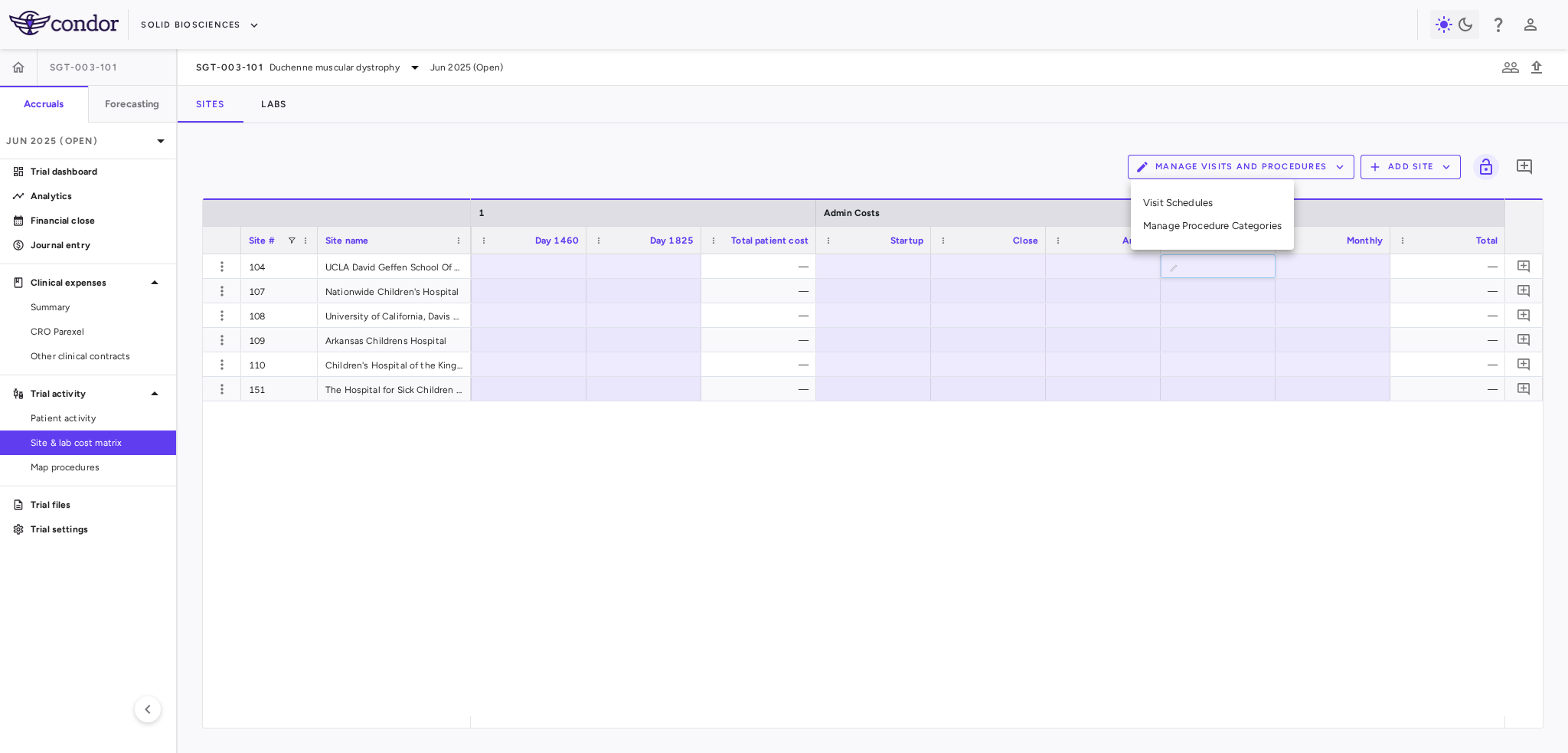 click on "Manage Procedure Categories" at bounding box center [1212, 226] 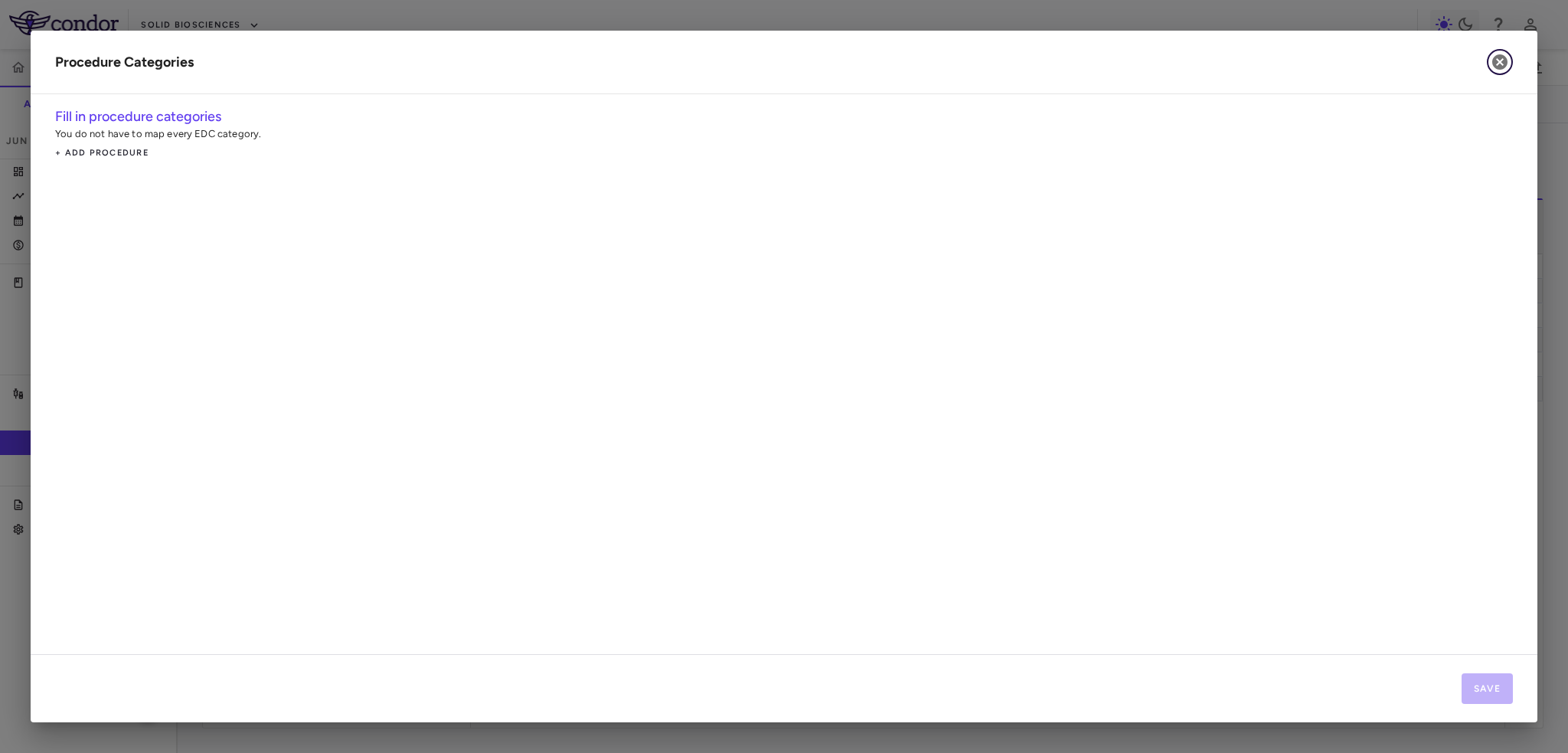 click 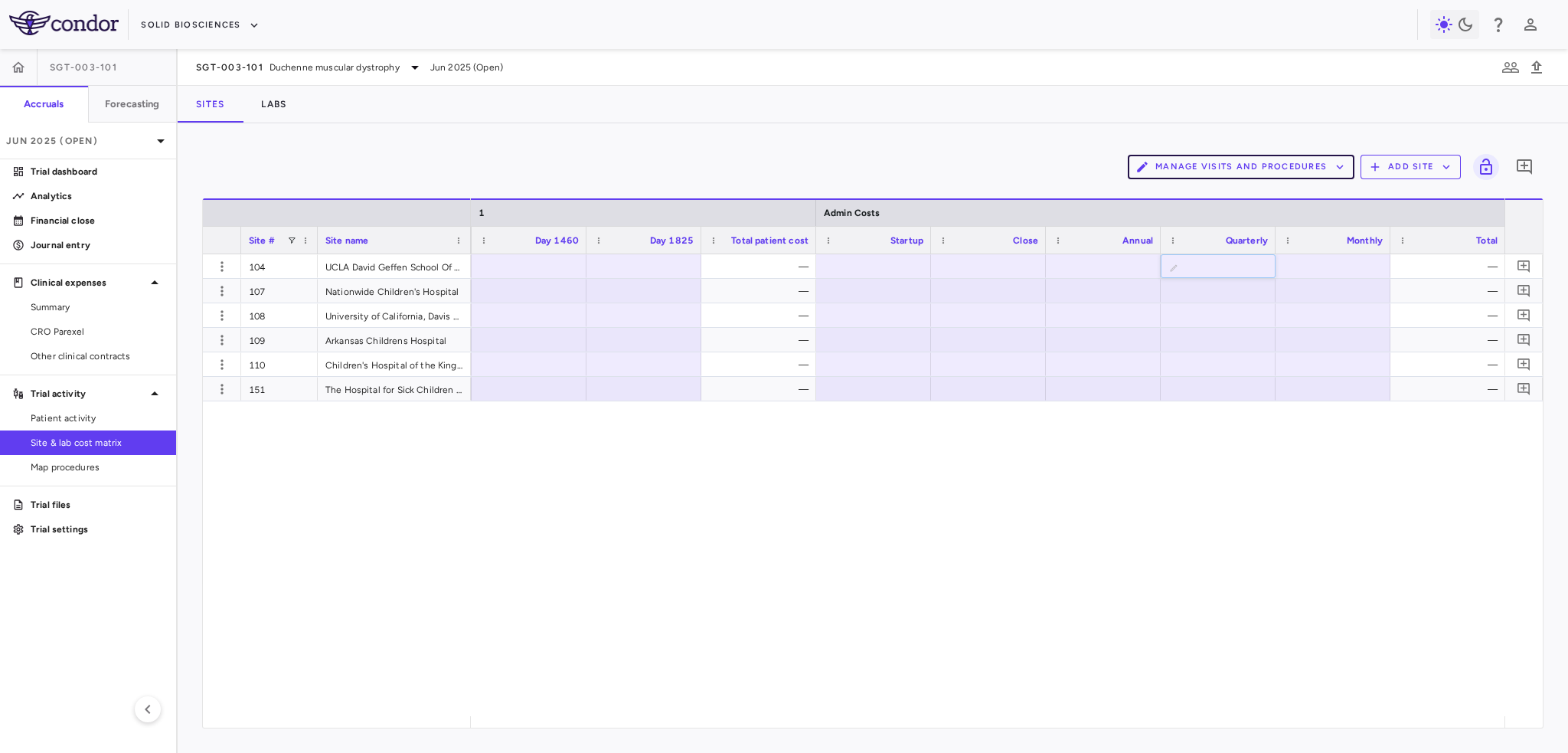 type 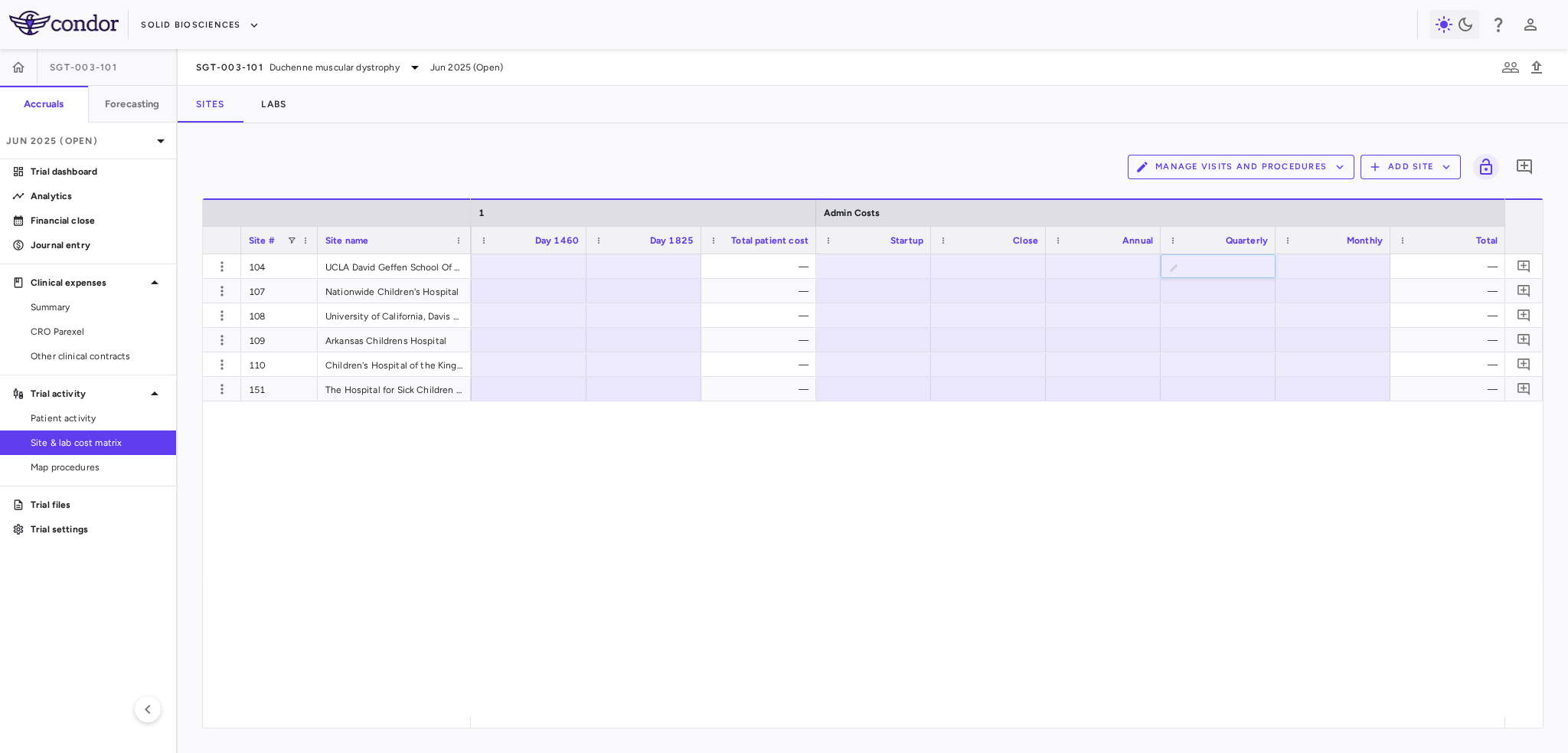click on "— ​ — — — — — — — — — — —" at bounding box center [988, 485] 